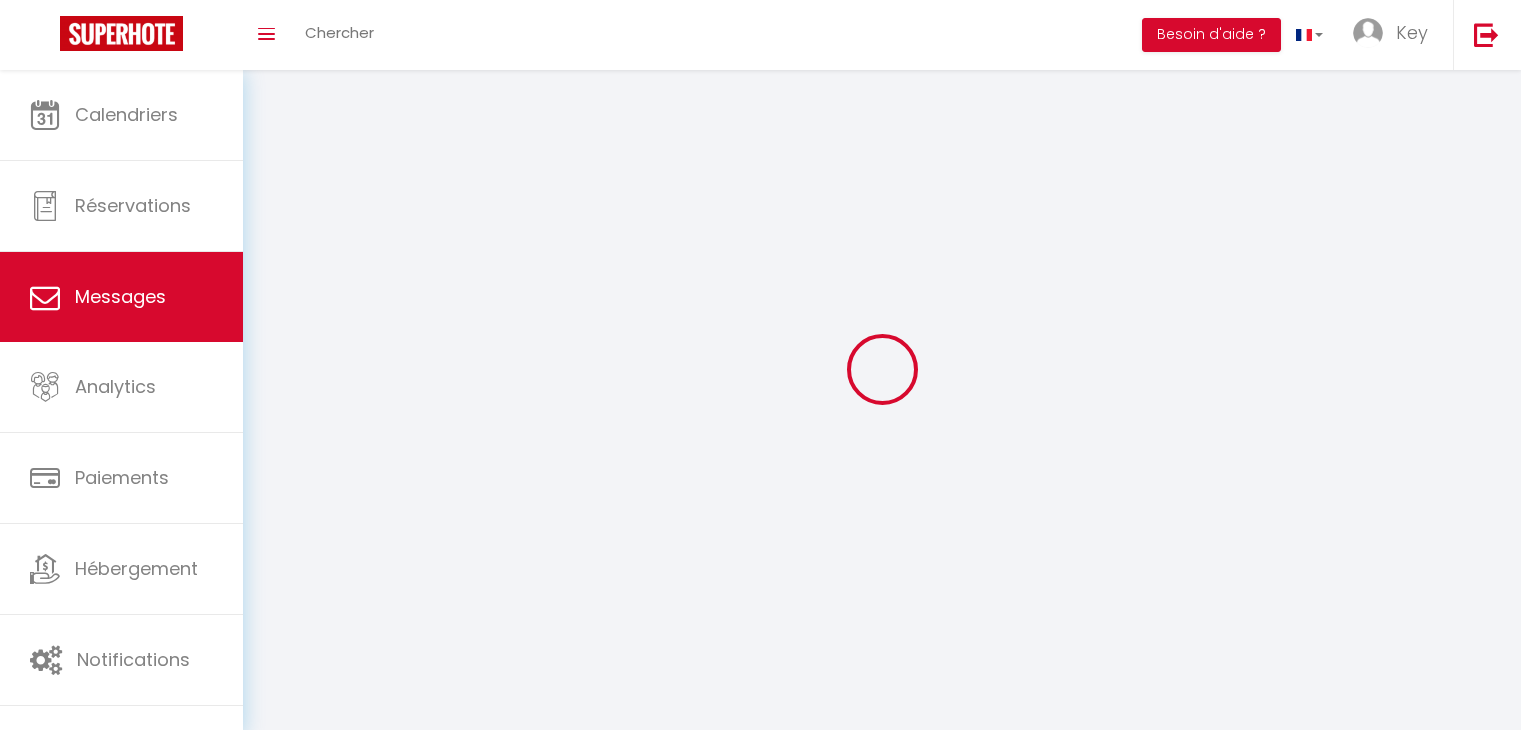 select on "message" 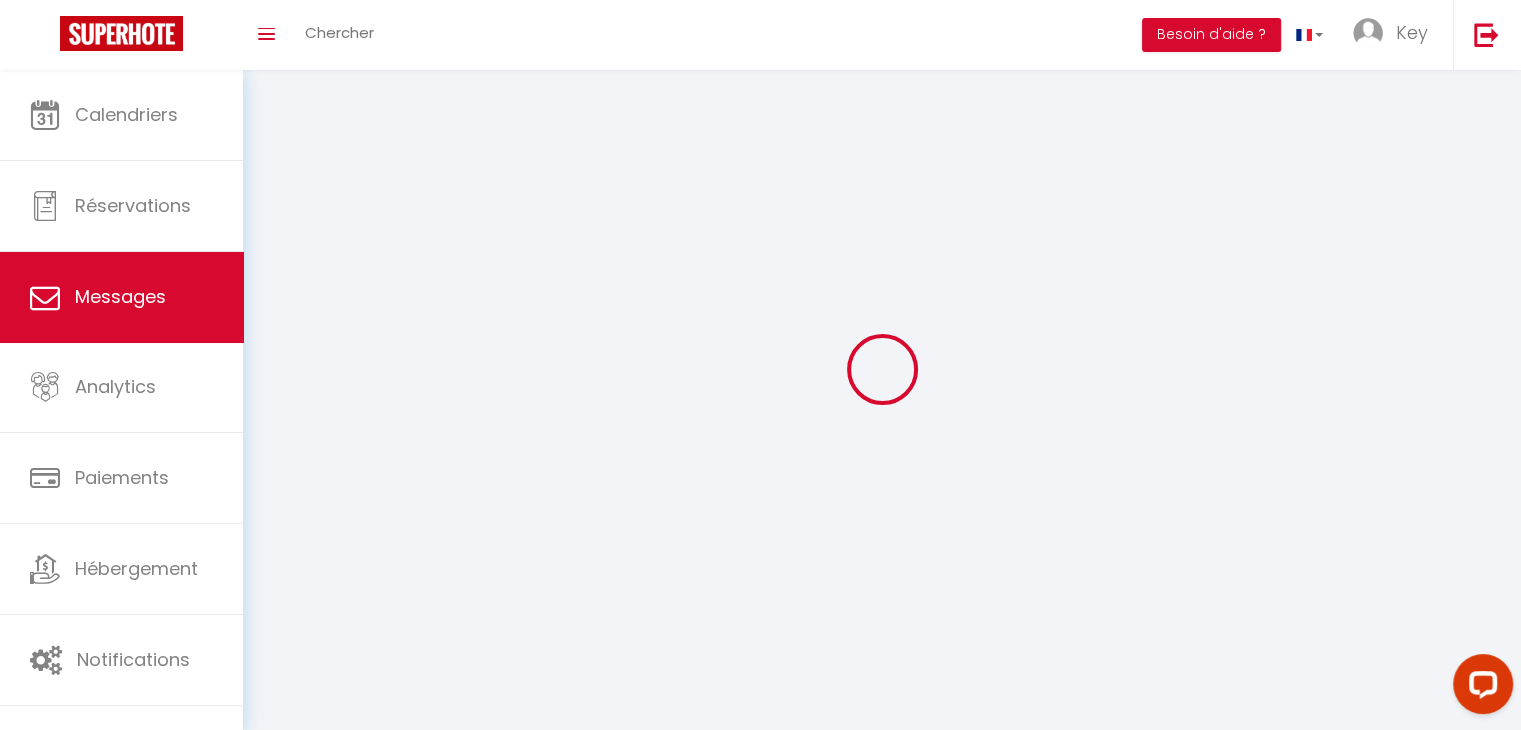 scroll, scrollTop: 0, scrollLeft: 0, axis: both 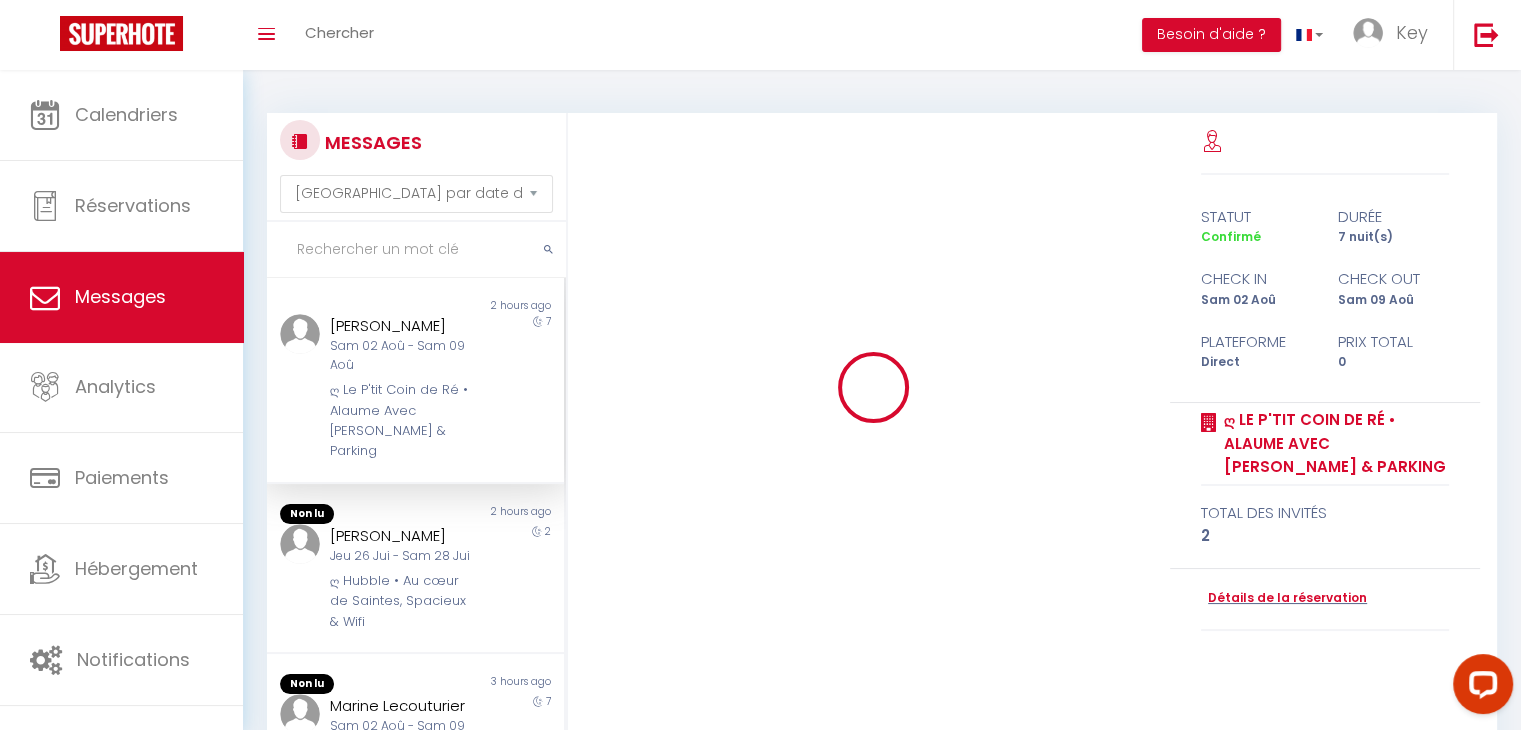 click at bounding box center (416, 250) 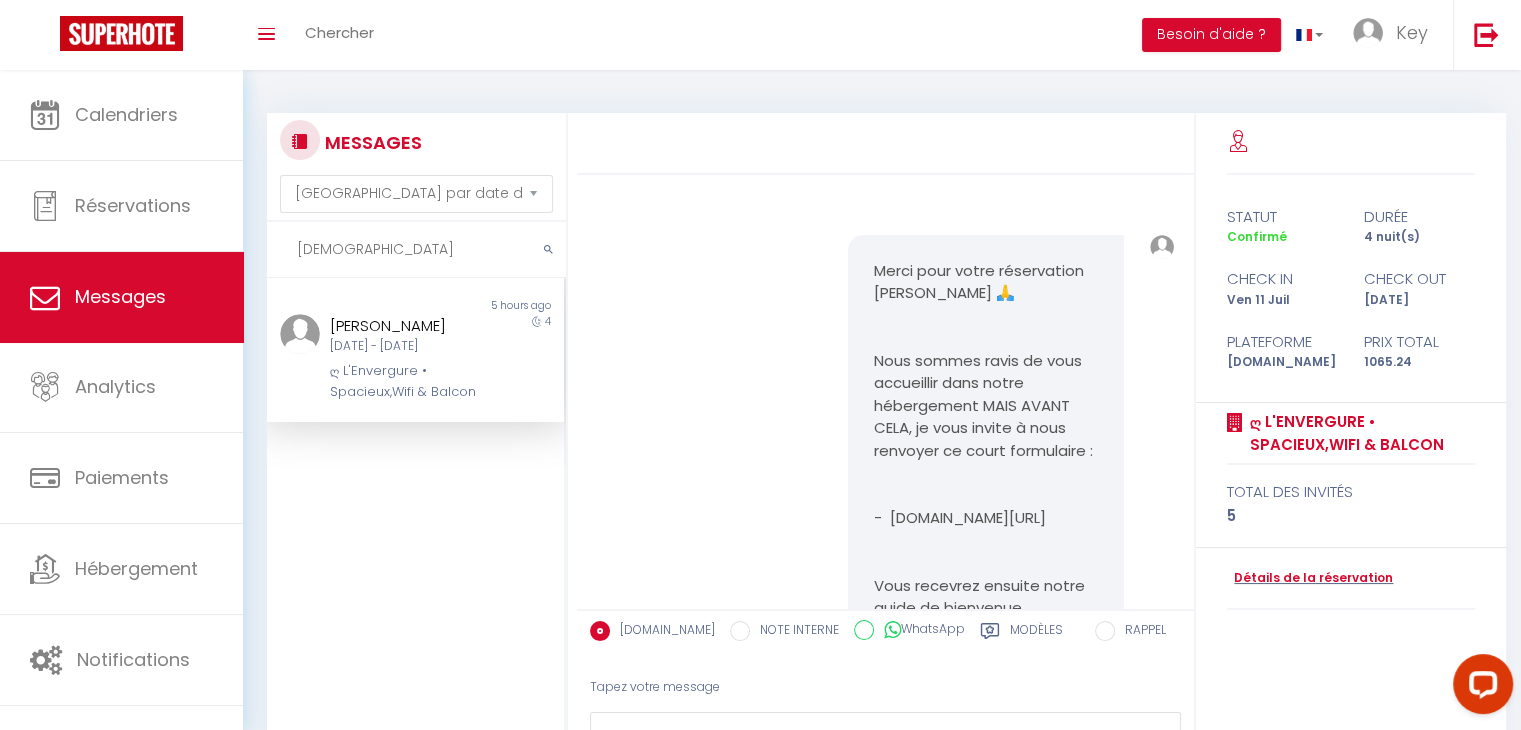 scroll, scrollTop: 6542, scrollLeft: 0, axis: vertical 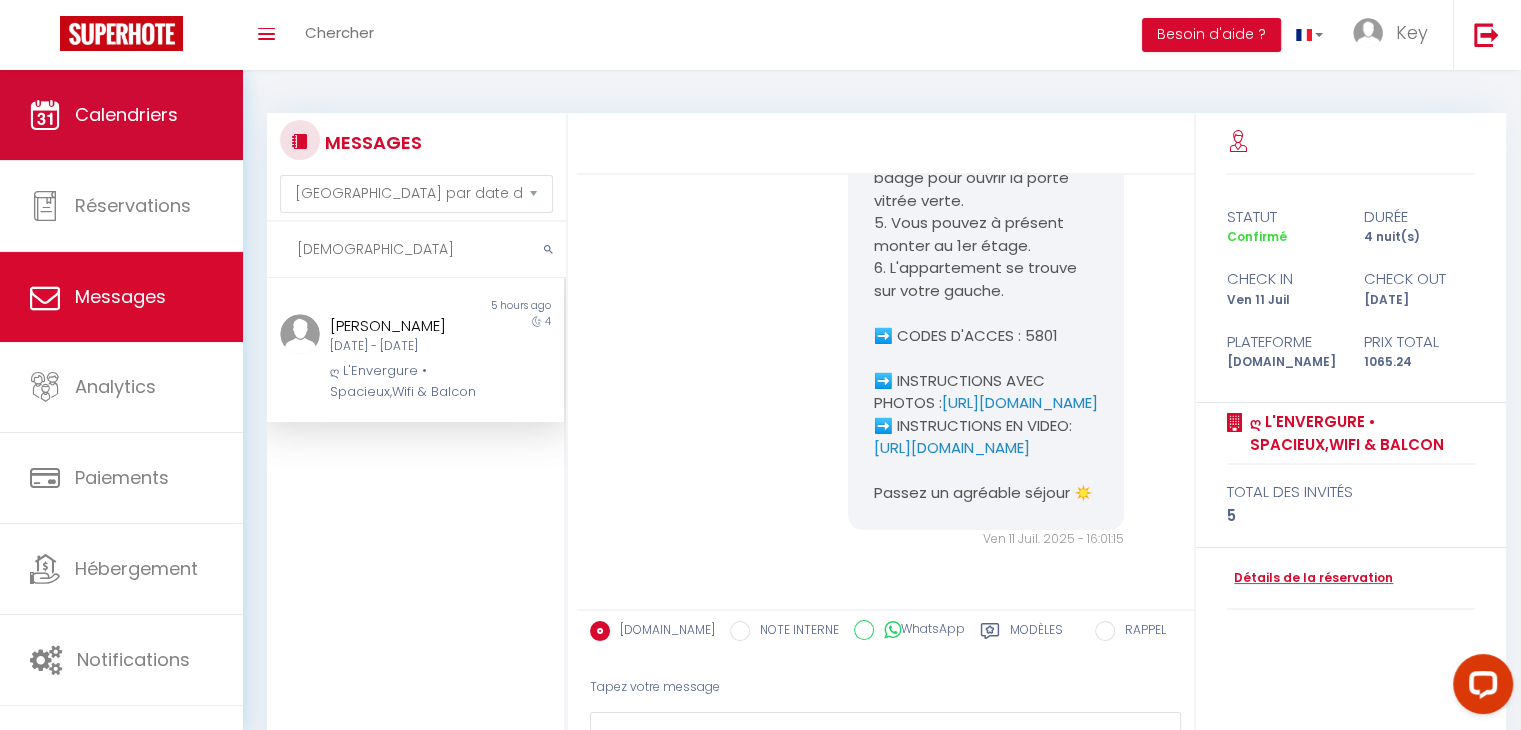 type on "[DEMOGRAPHIC_DATA]" 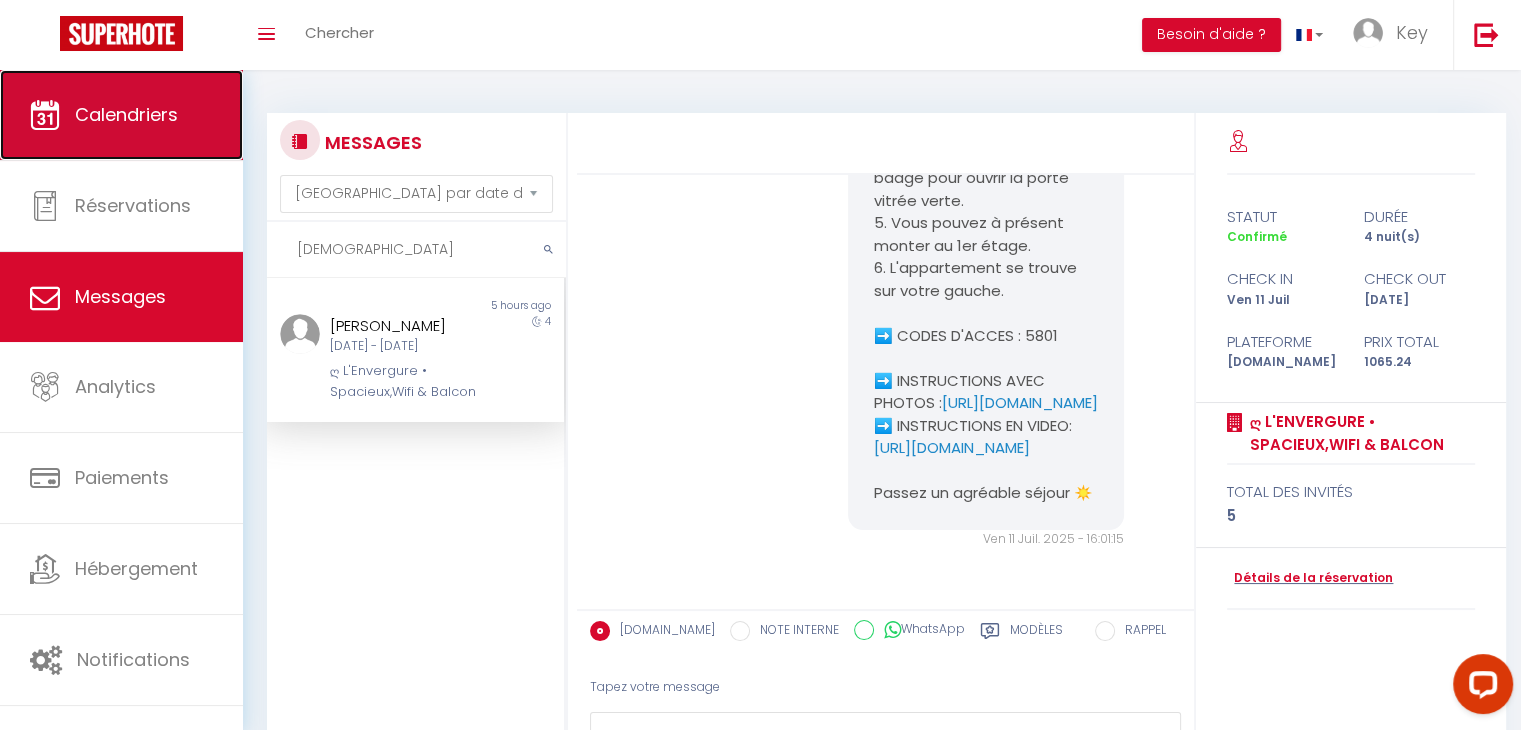 click on "Calendriers" at bounding box center (121, 115) 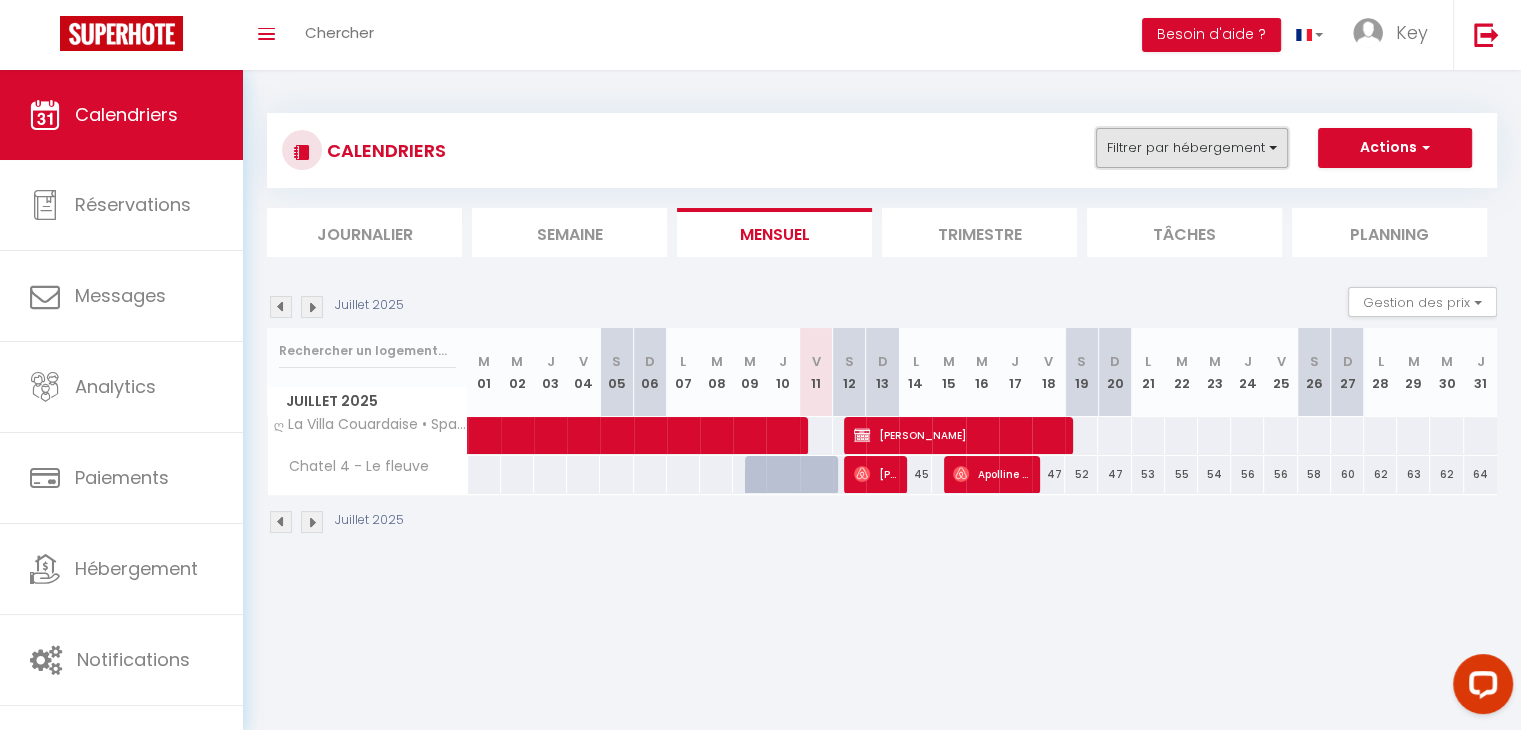 click on "Filtrer par hébergement" at bounding box center [1192, 148] 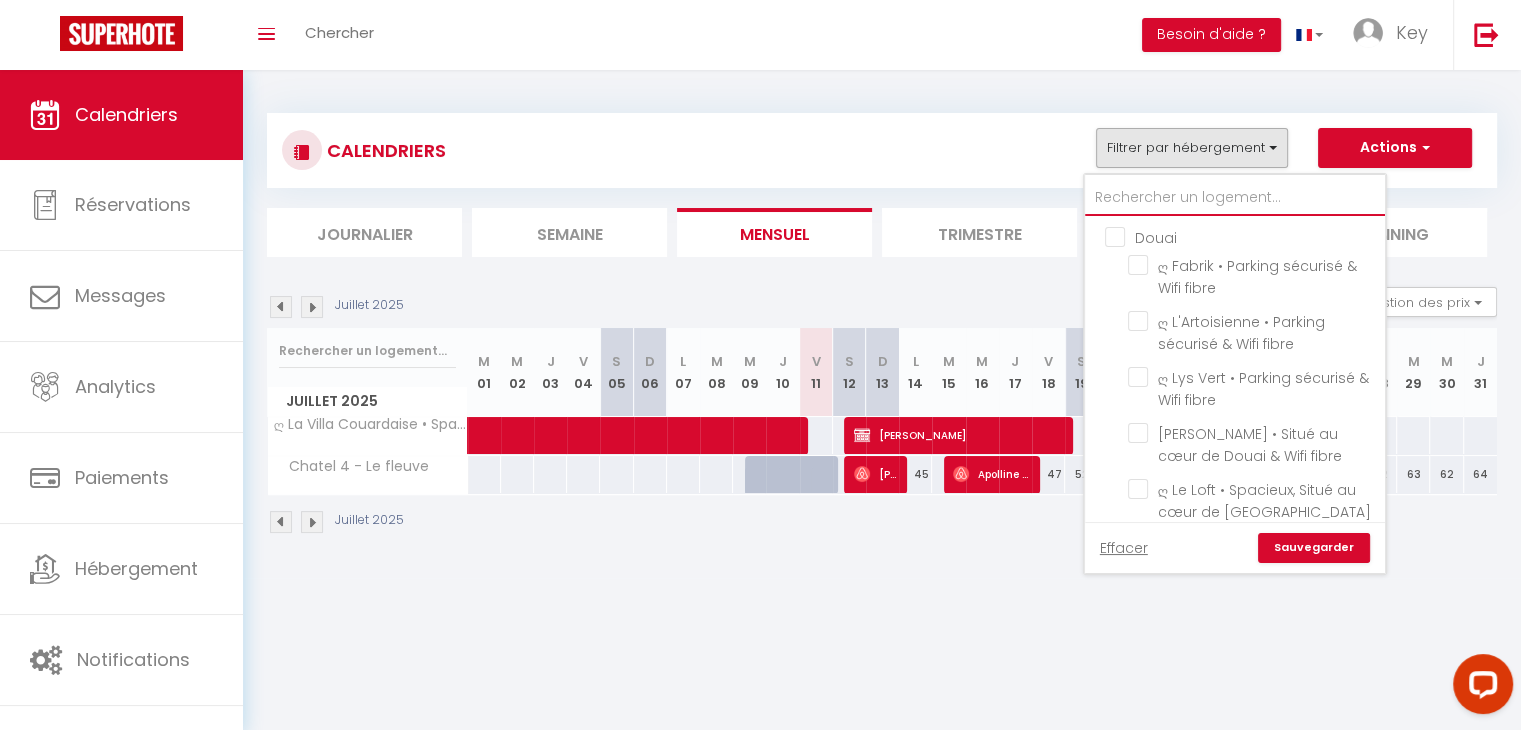 click at bounding box center (1235, 198) 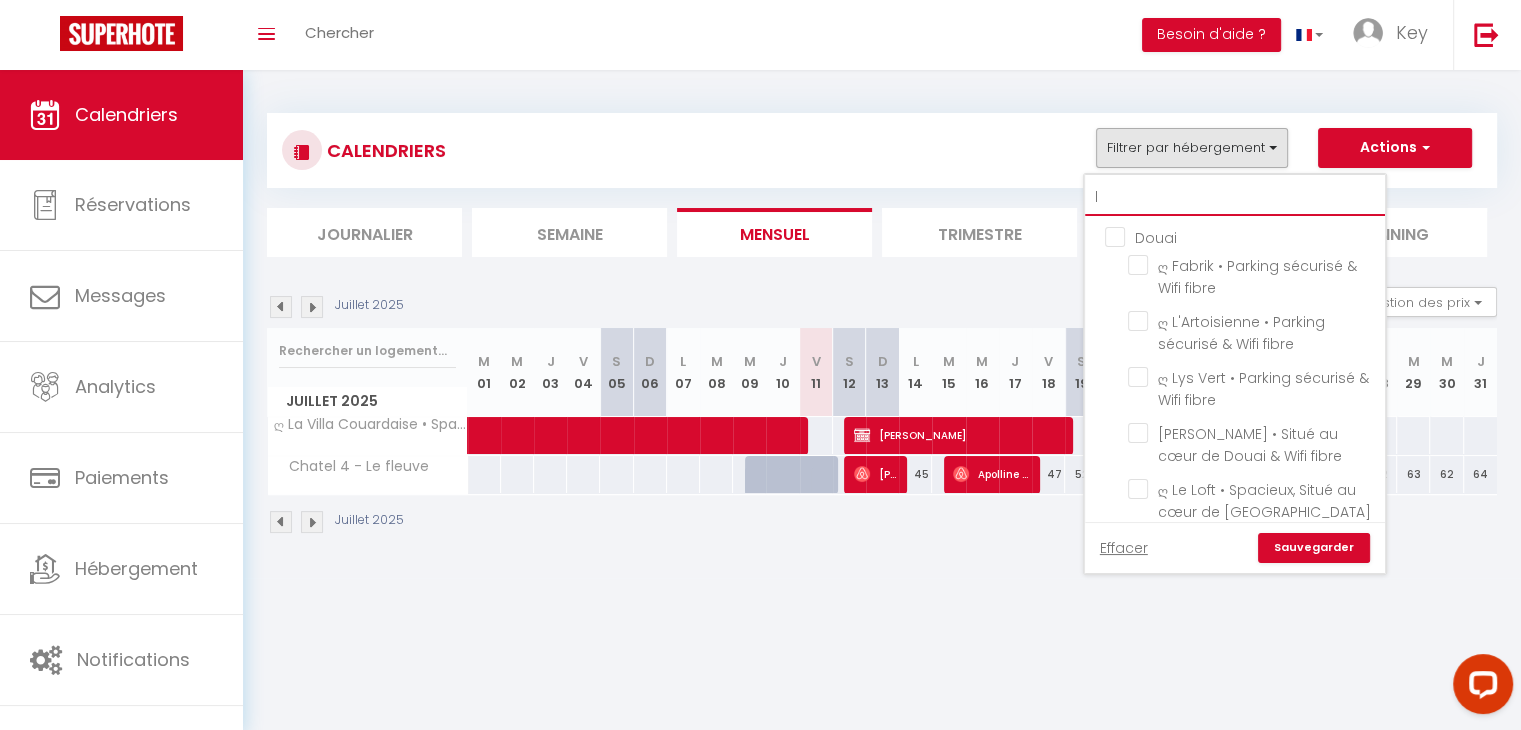 checkbox on "false" 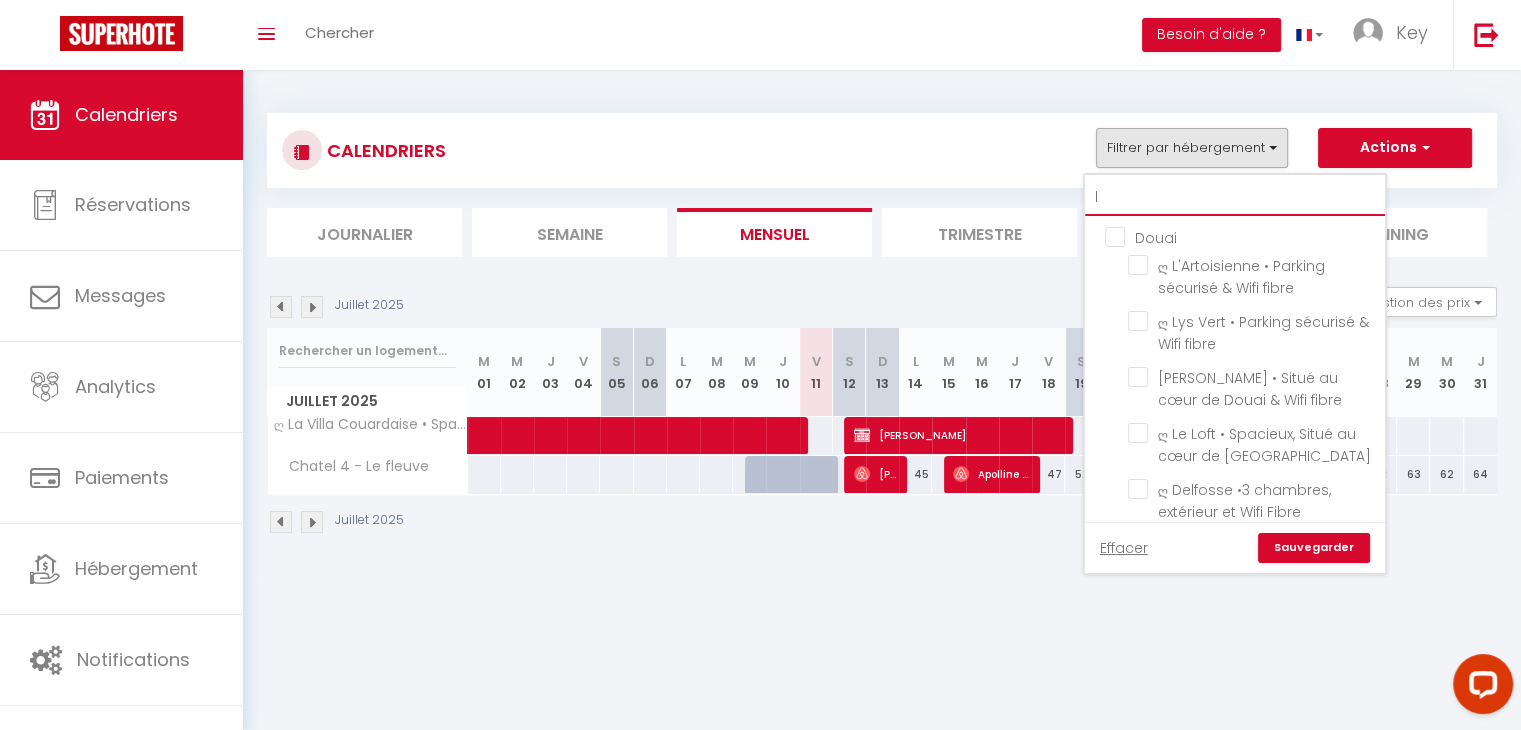 type on "l'" 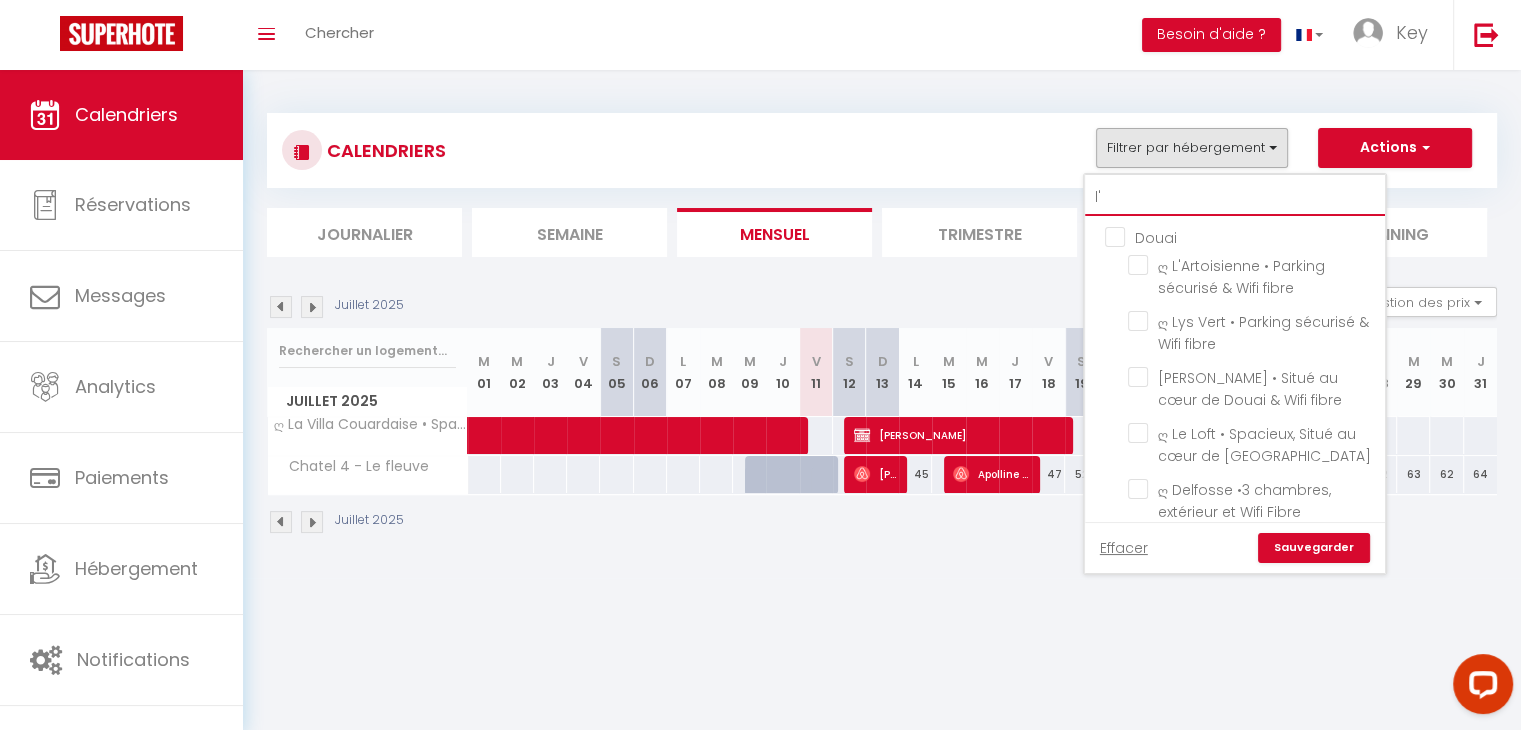 checkbox on "false" 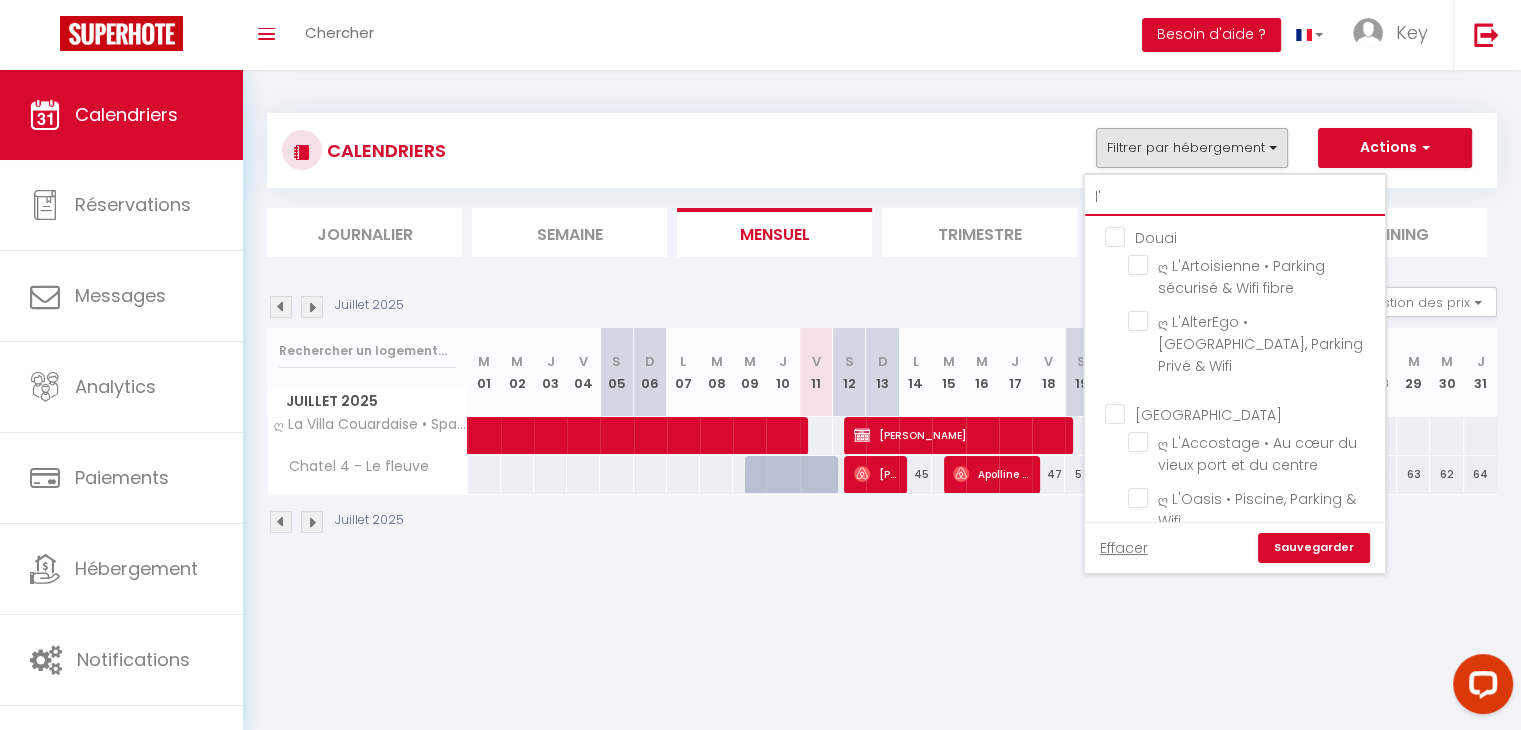 type on "l'e" 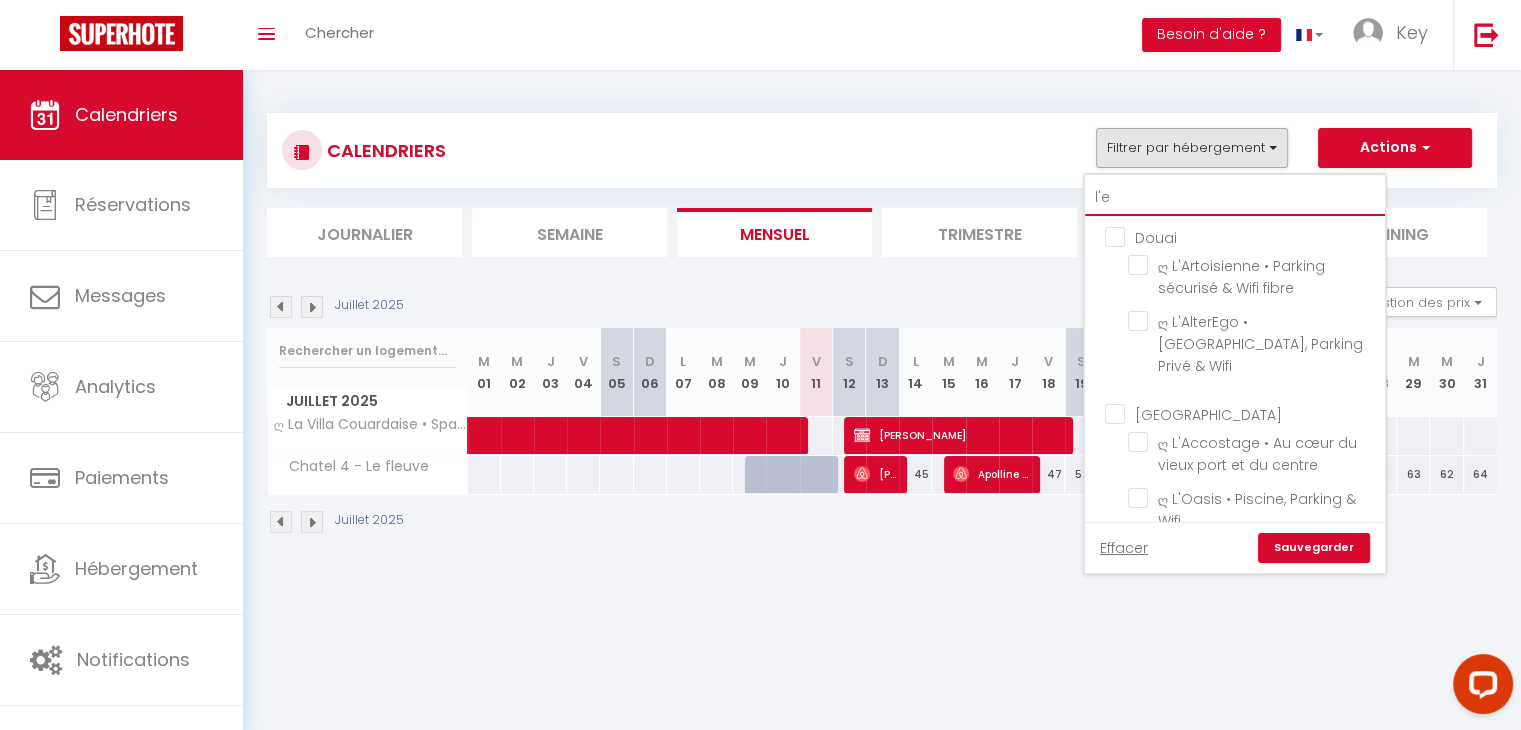 checkbox on "false" 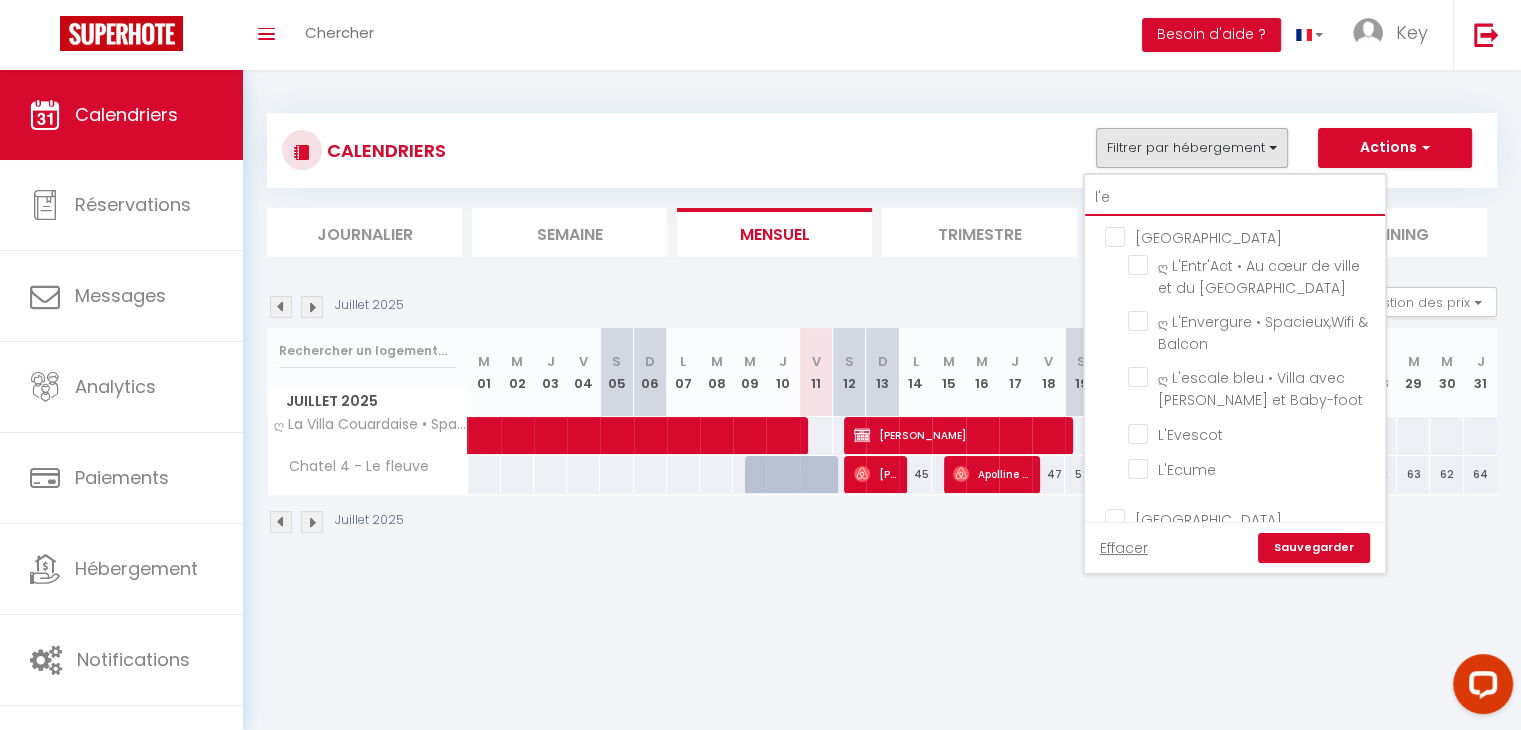 type on "l'en" 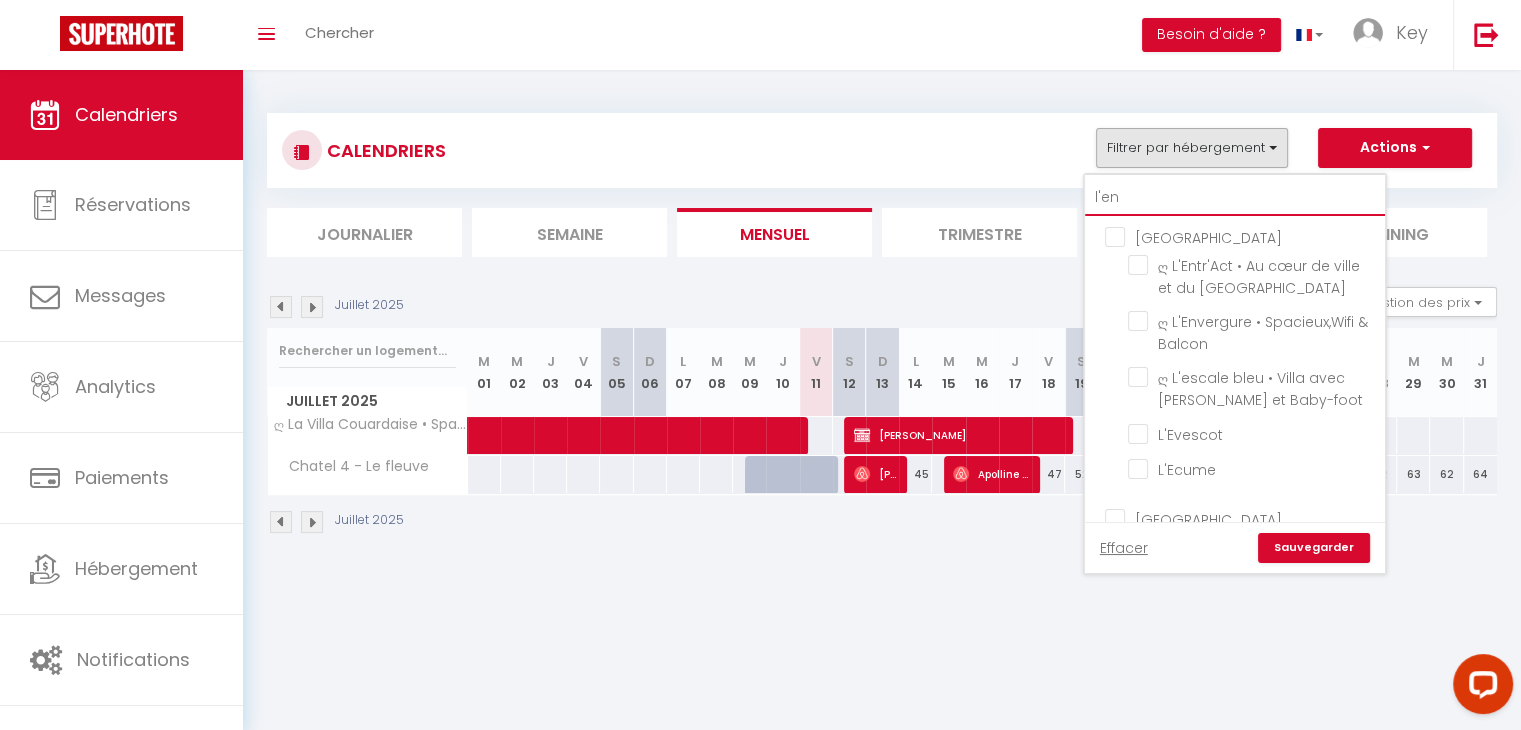 checkbox on "false" 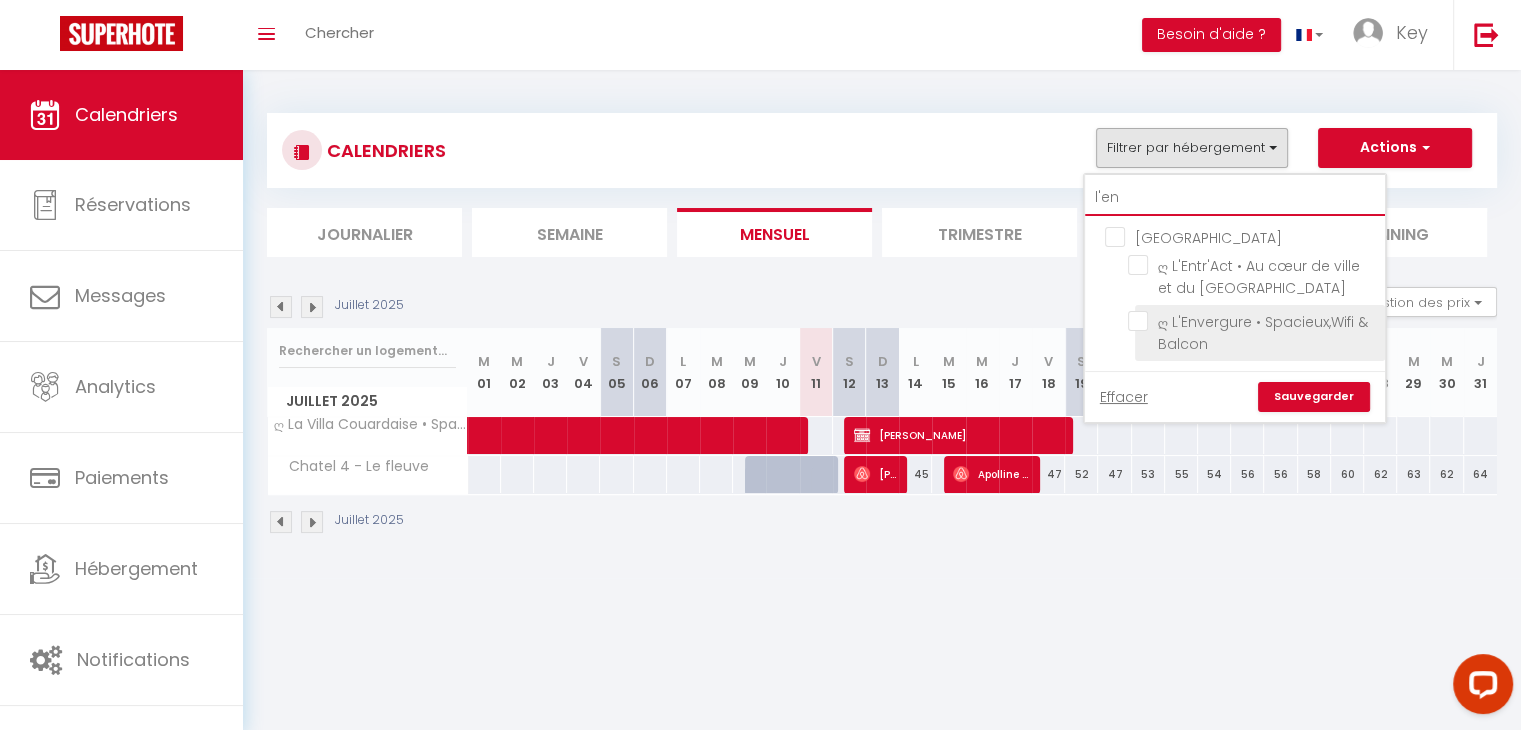 type on "l'en" 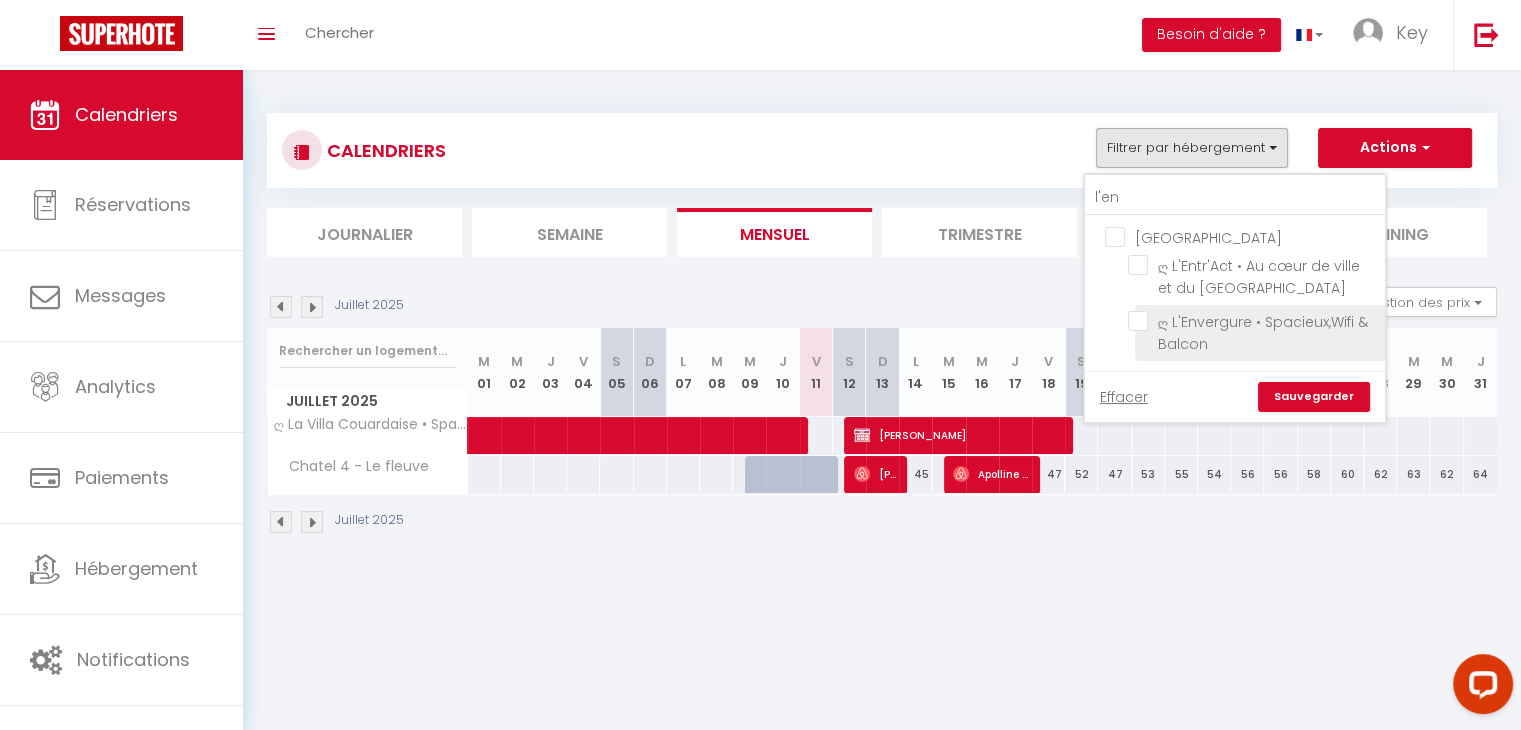click on "ღ L'Envergure • Spacieux,Wifi & Balcon" at bounding box center [1253, 321] 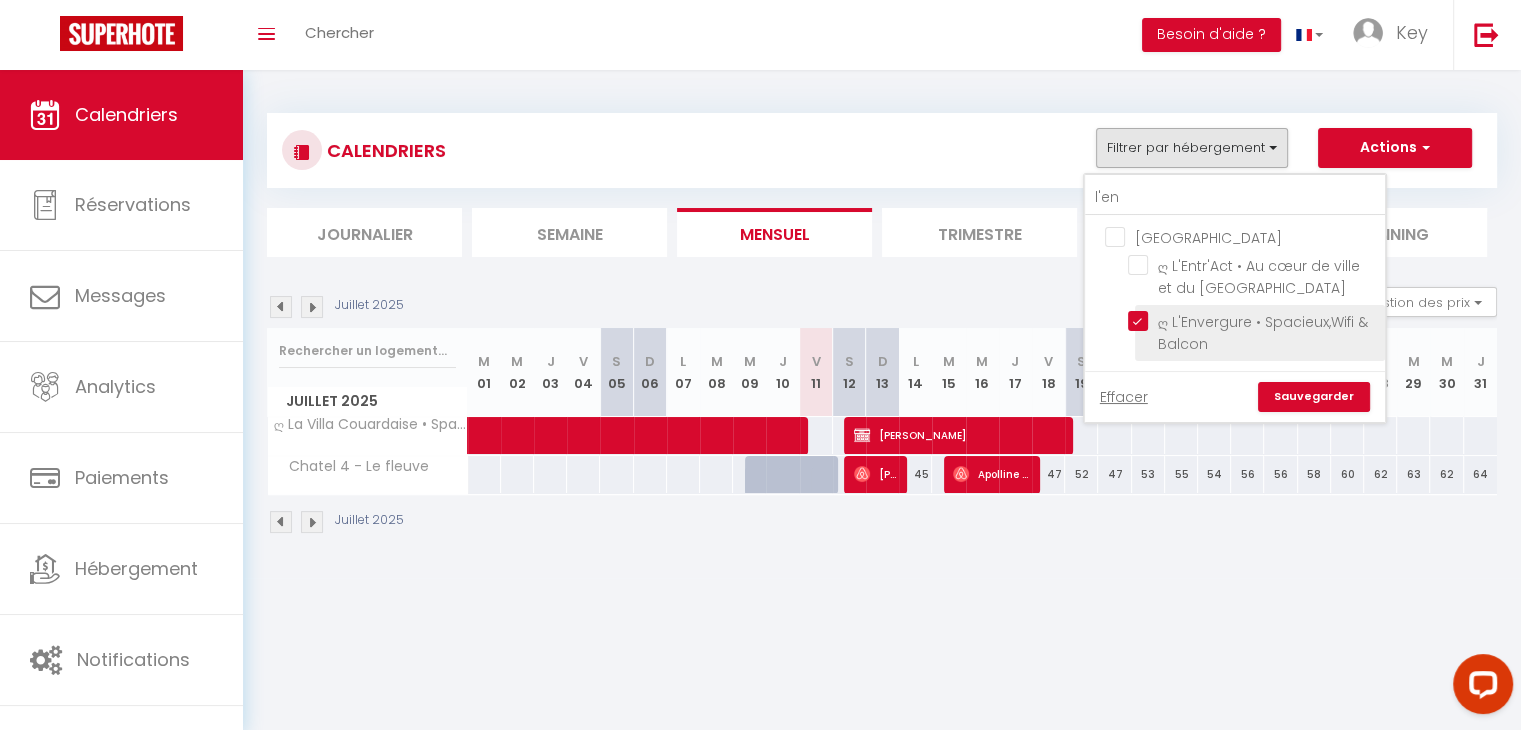 checkbox on "false" 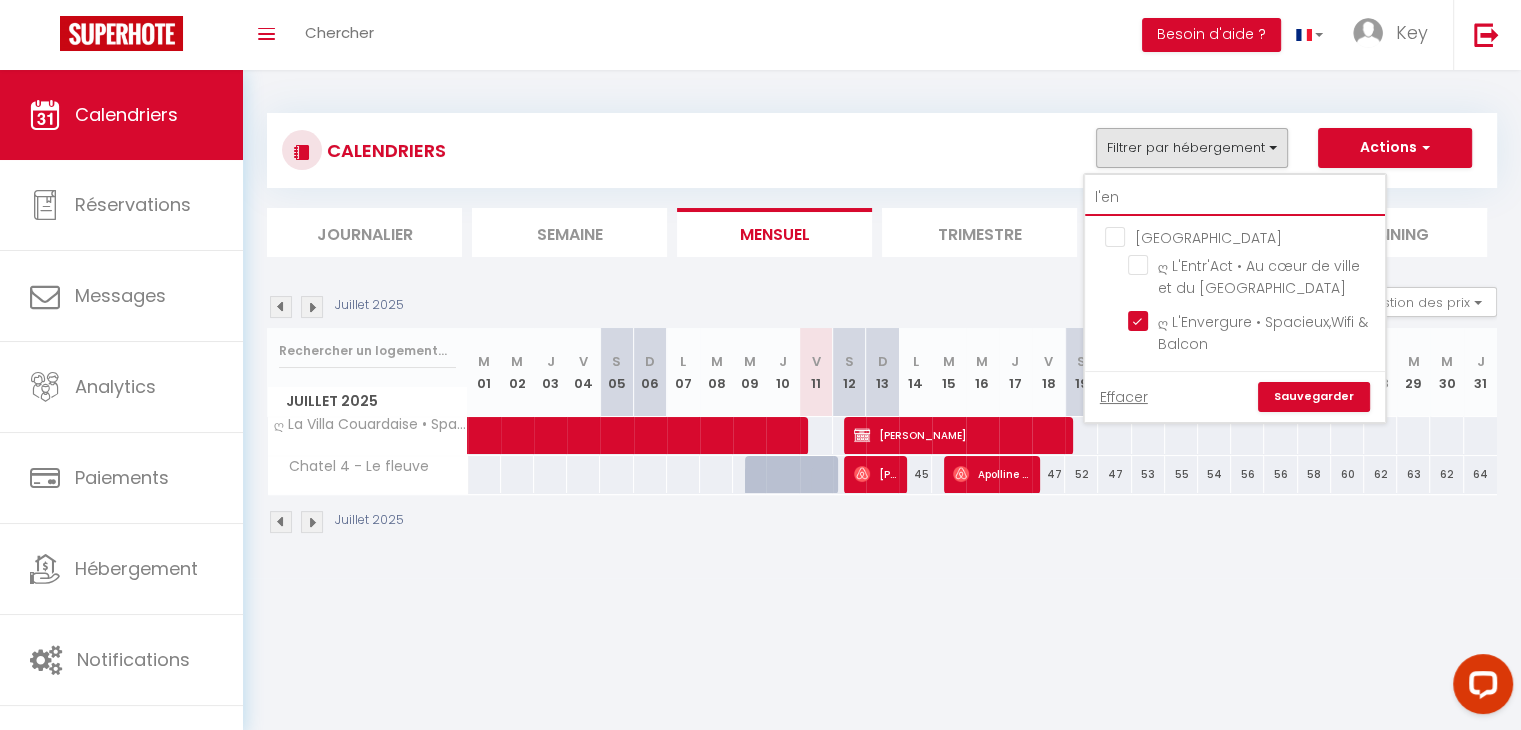 click on "l'en" at bounding box center [1235, 198] 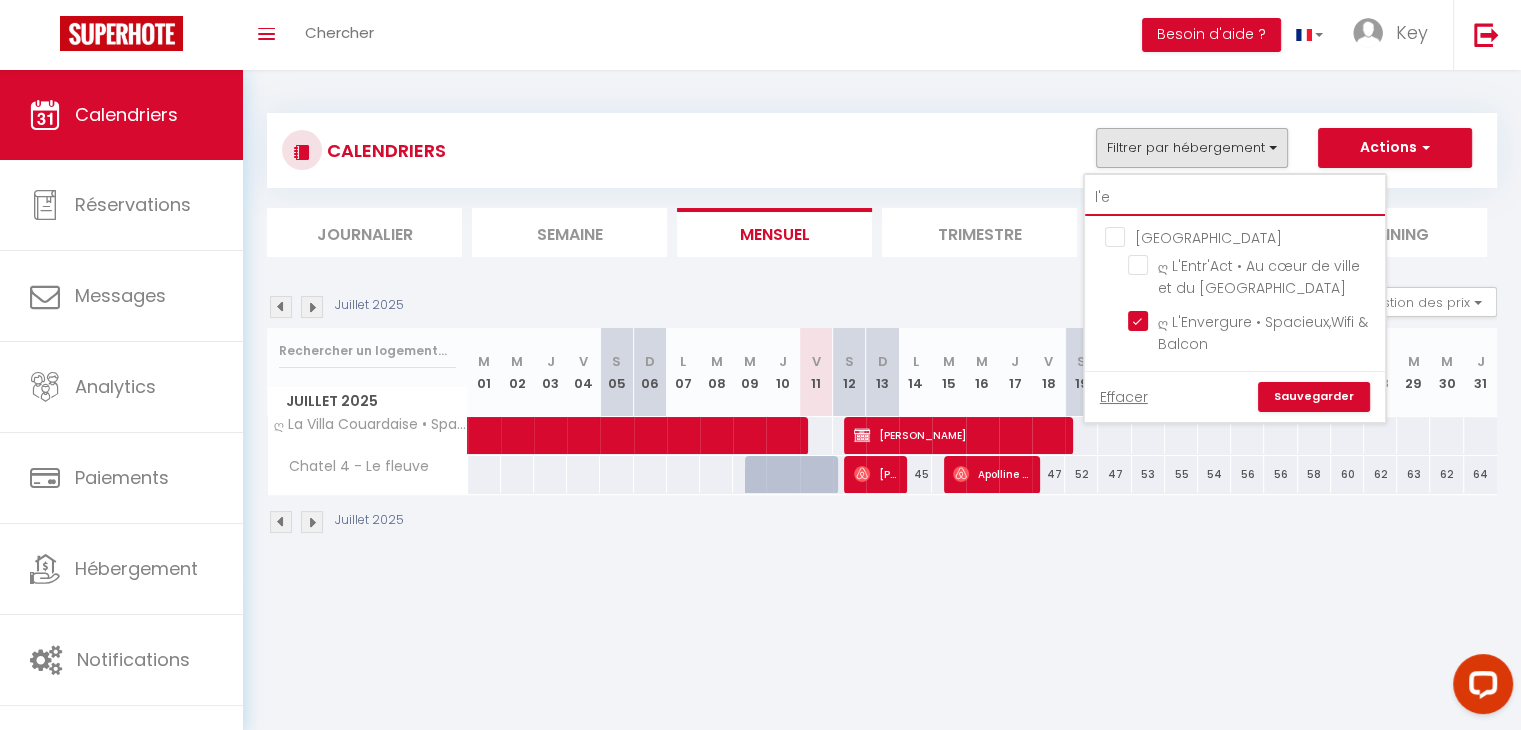 checkbox on "false" 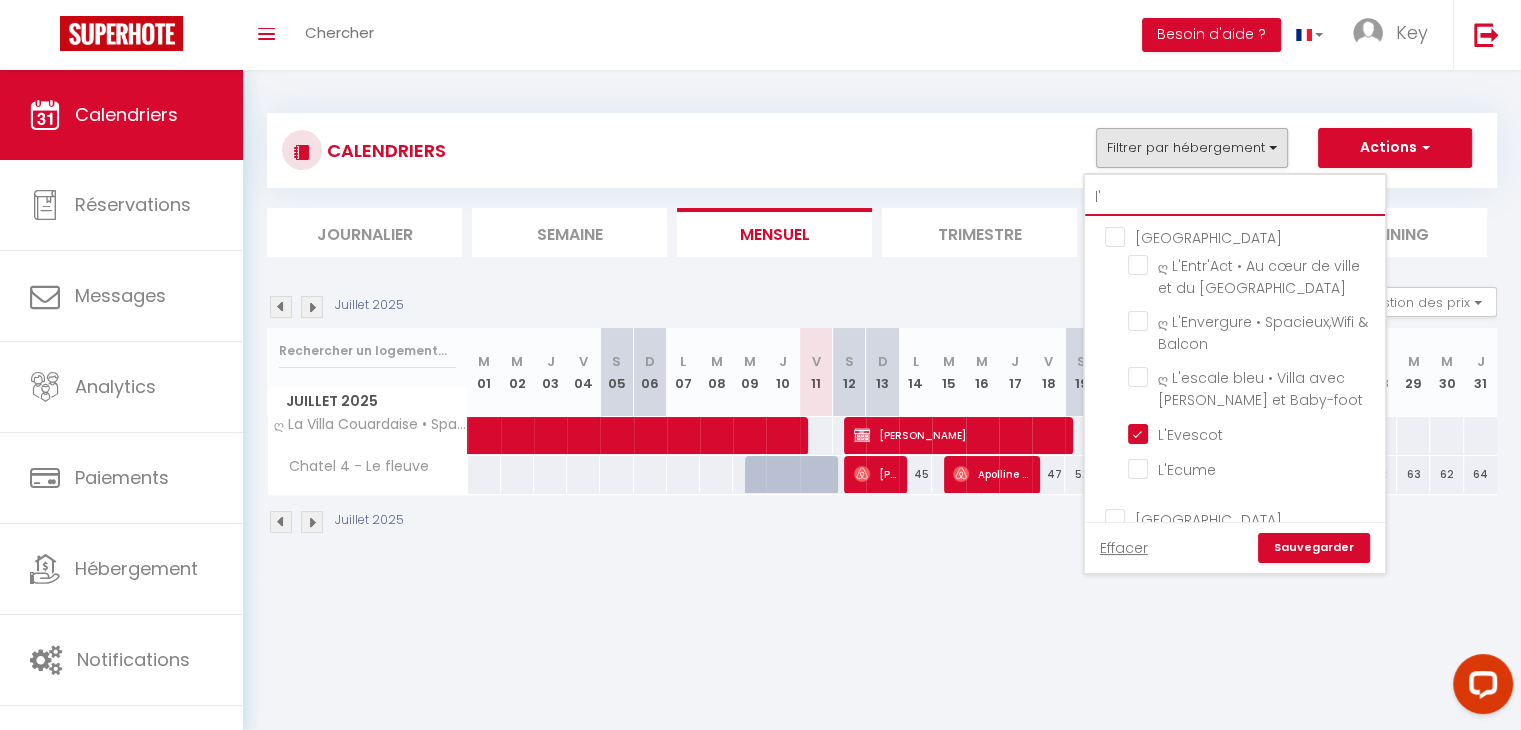 type on "l" 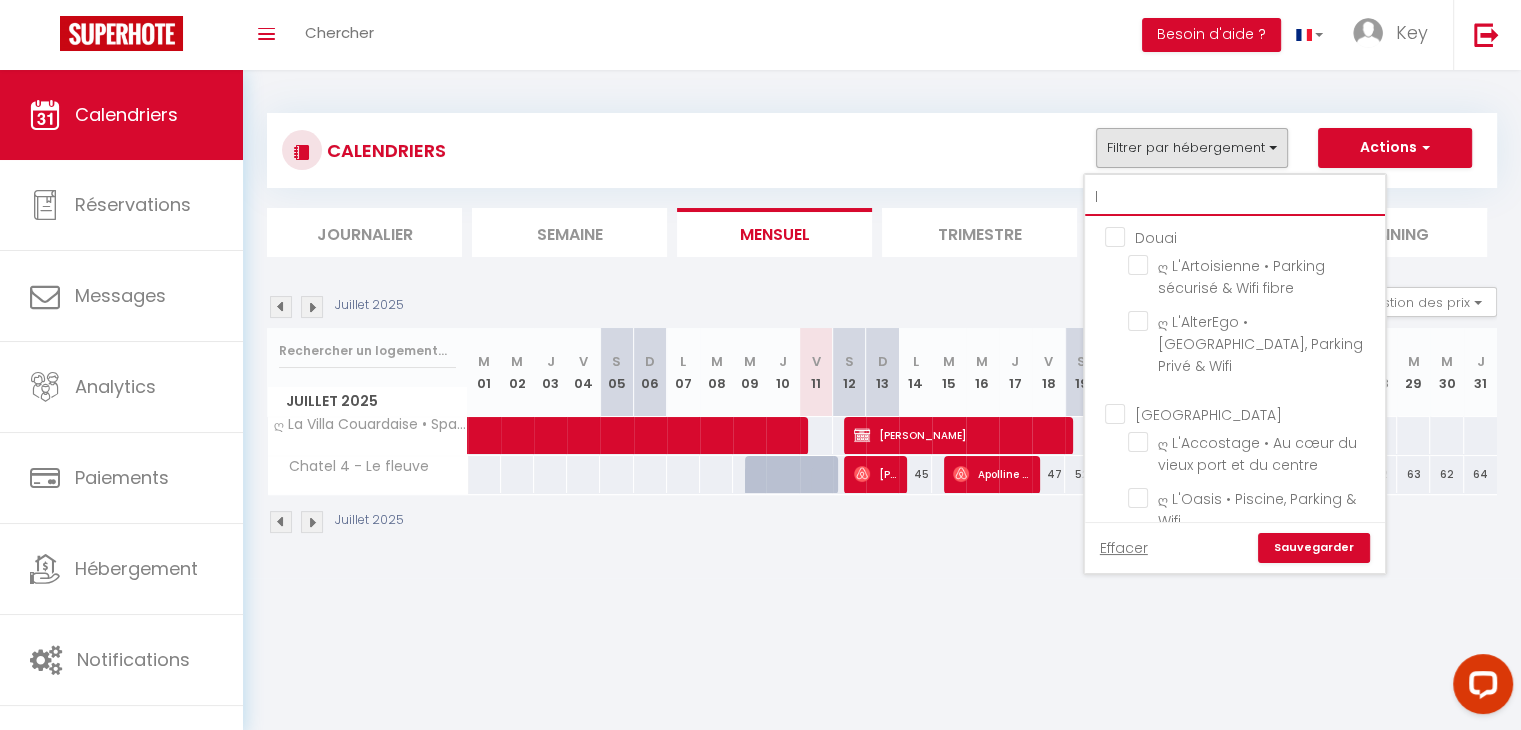 type 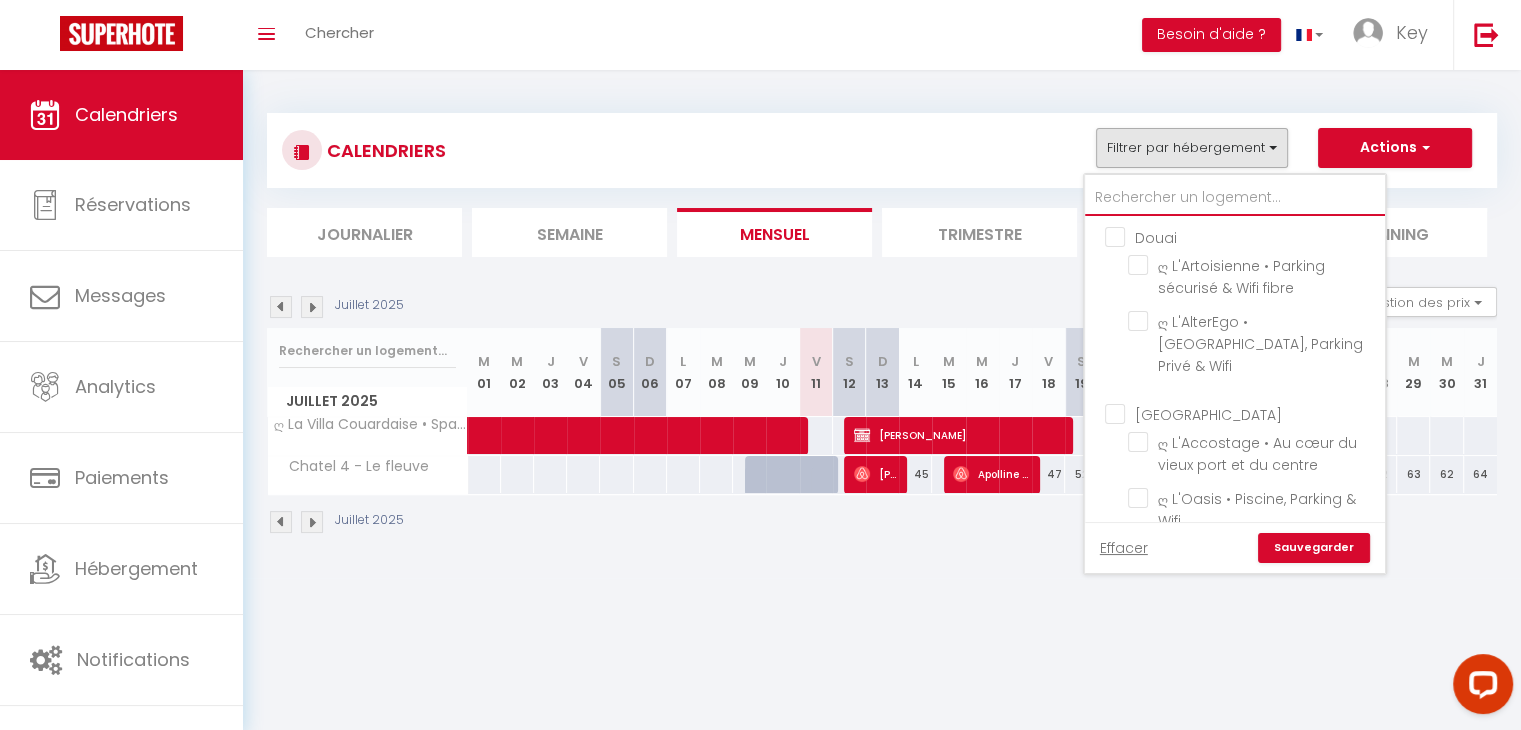 checkbox on "false" 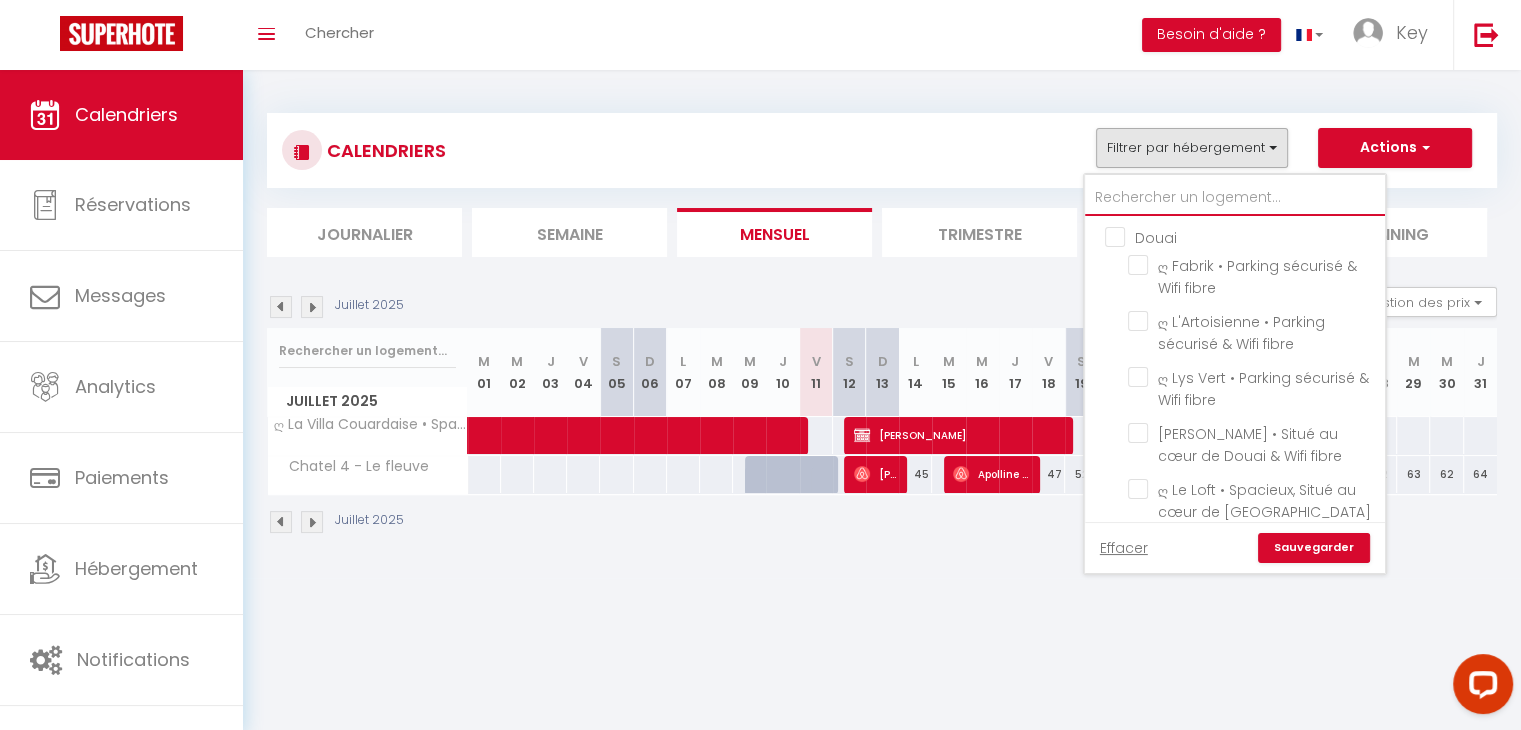 type on "c" 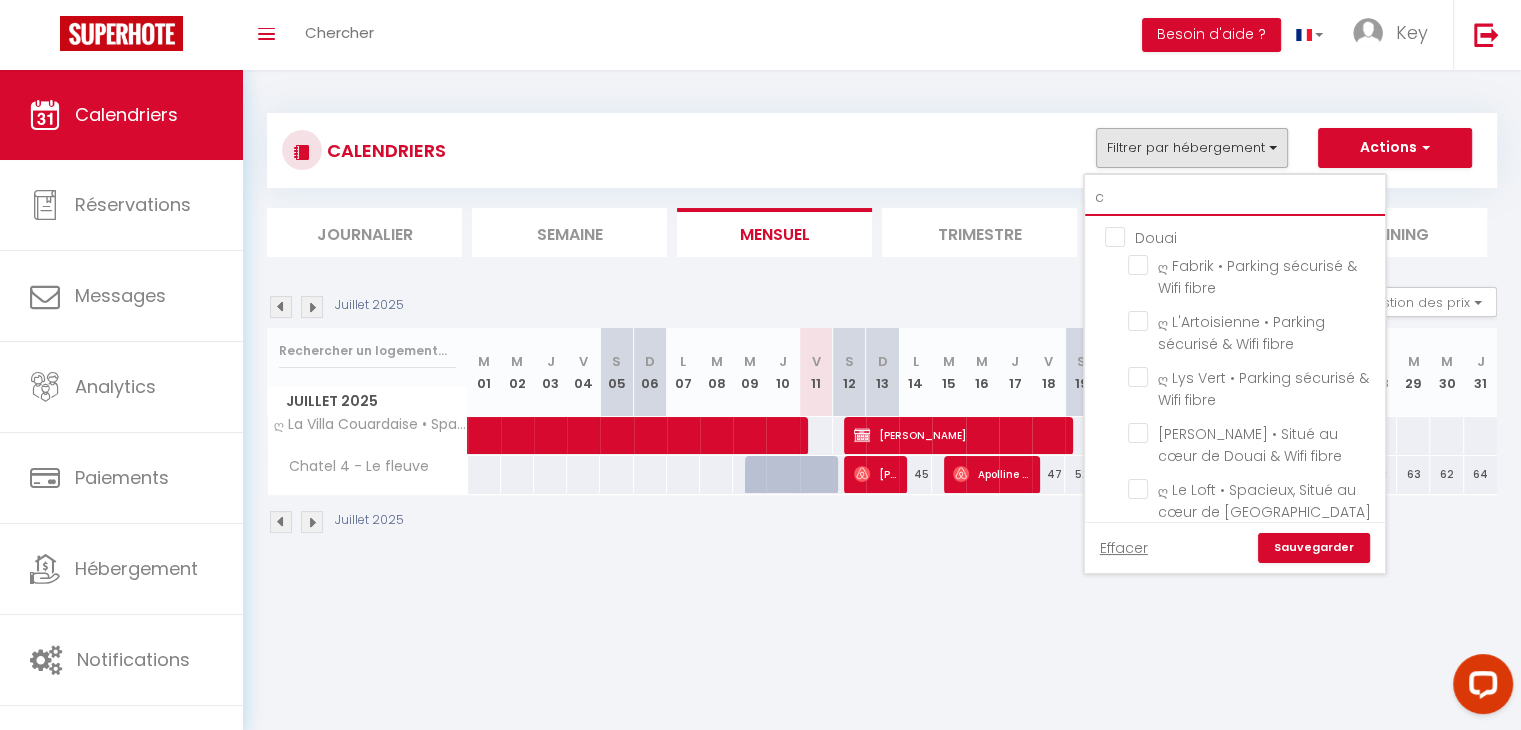 checkbox on "false" 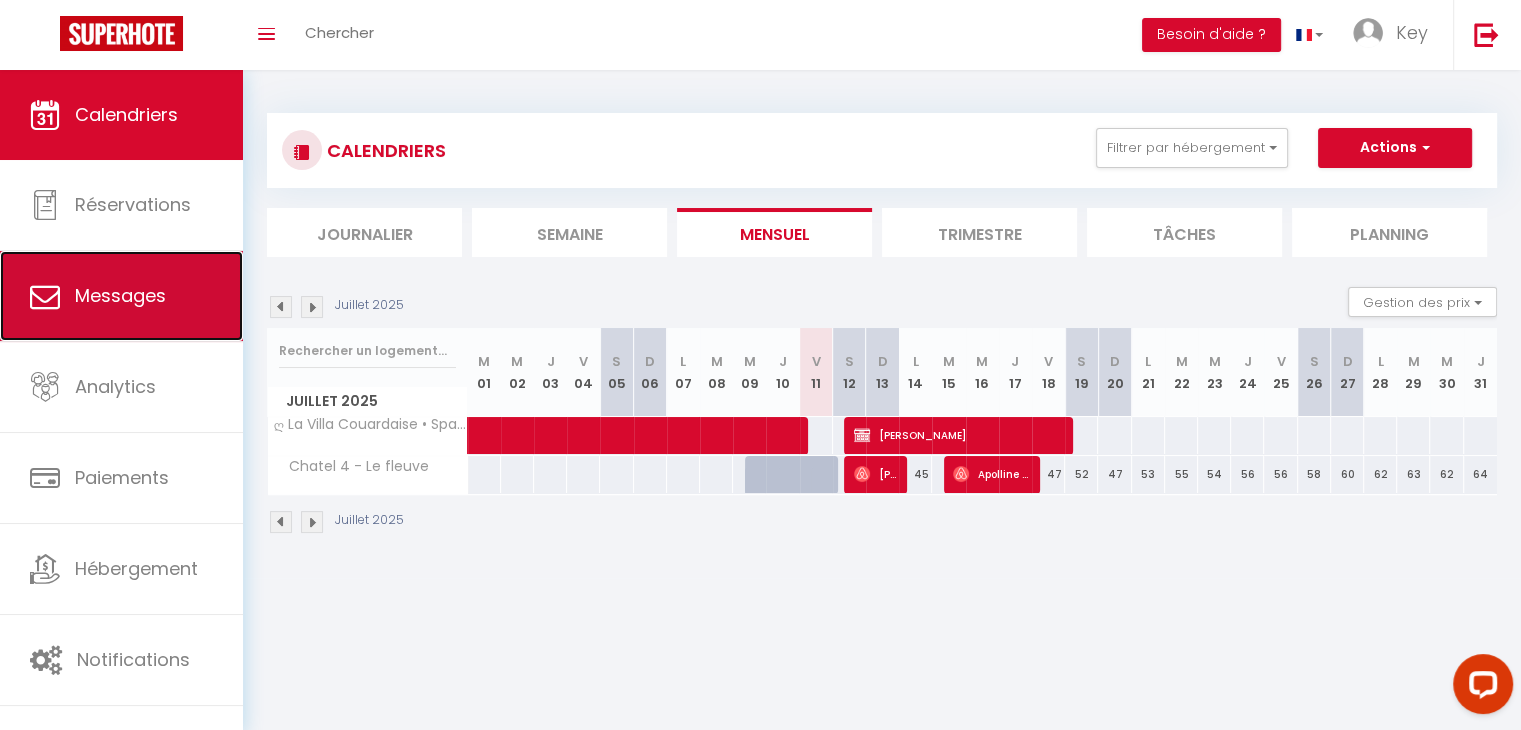 click on "Messages" at bounding box center [121, 296] 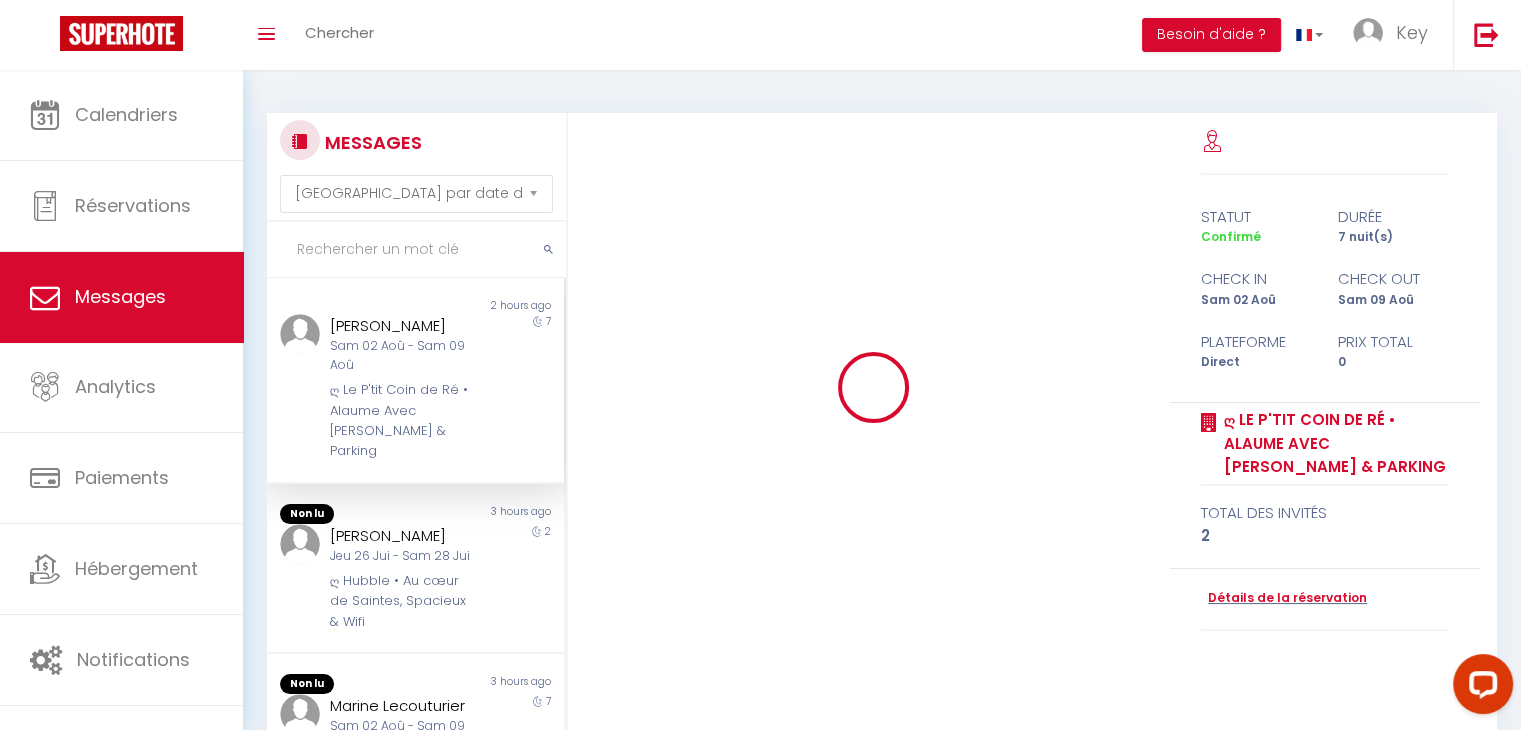 click at bounding box center [416, 250] 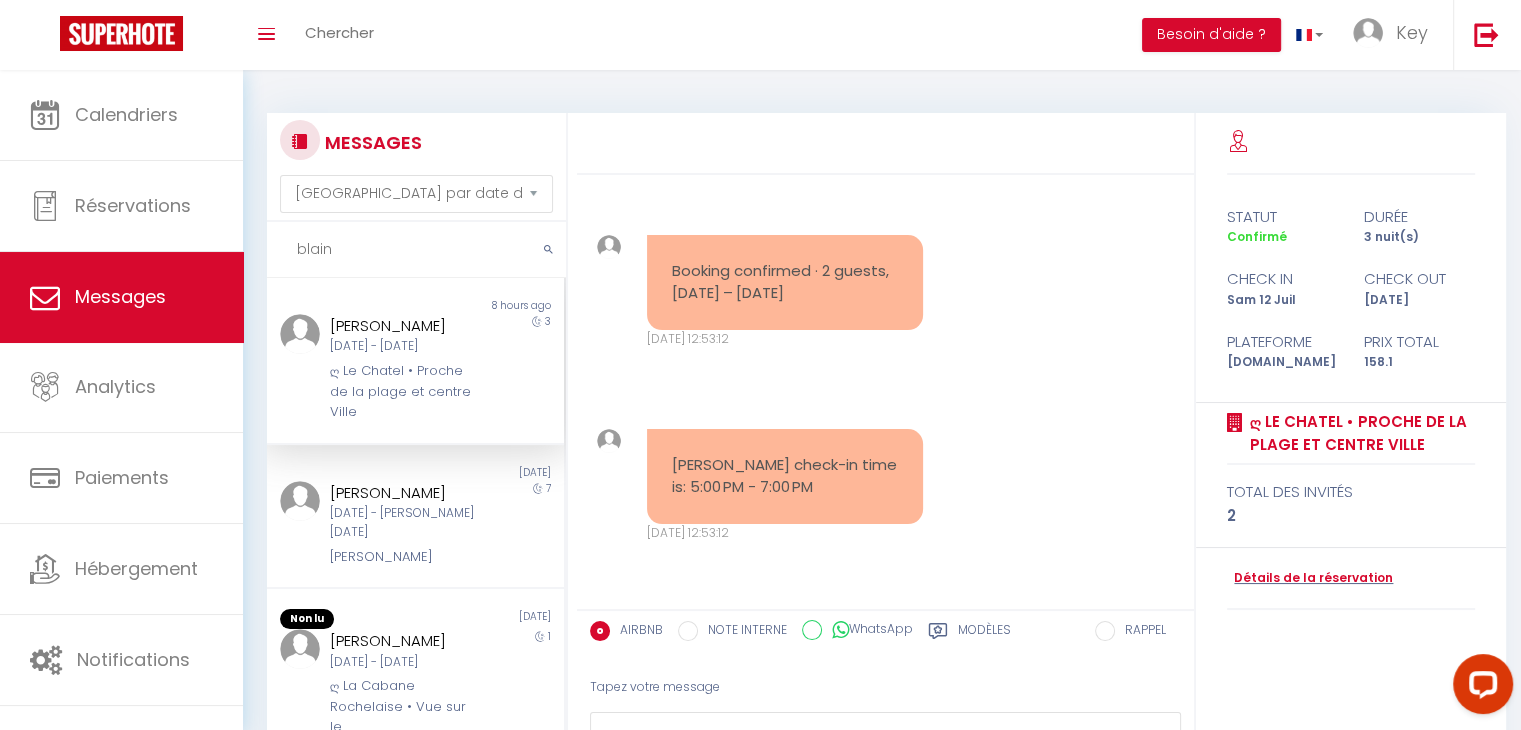 scroll, scrollTop: 471, scrollLeft: 0, axis: vertical 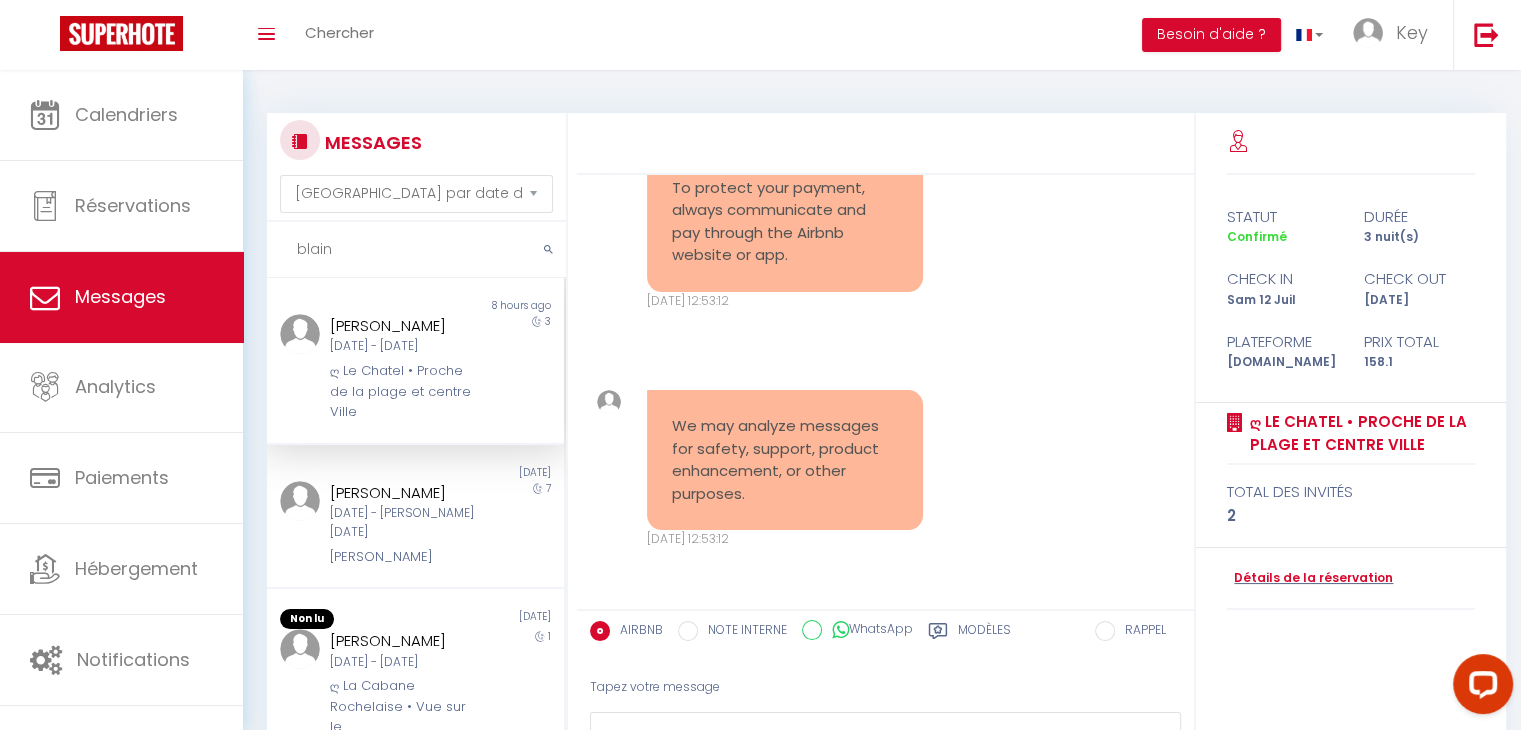 click on "[PERSON_NAME]" at bounding box center [403, 326] 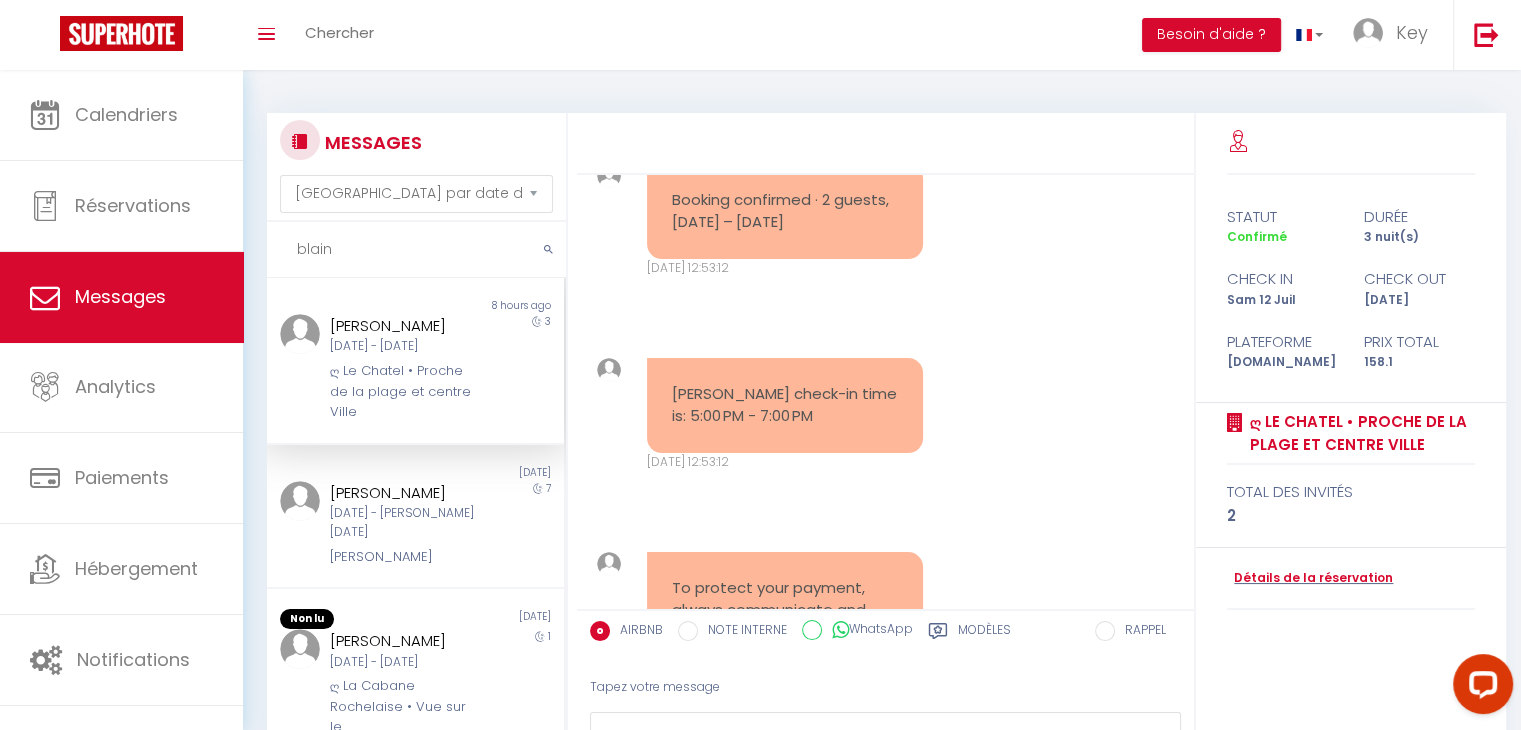 scroll, scrollTop: 0, scrollLeft: 0, axis: both 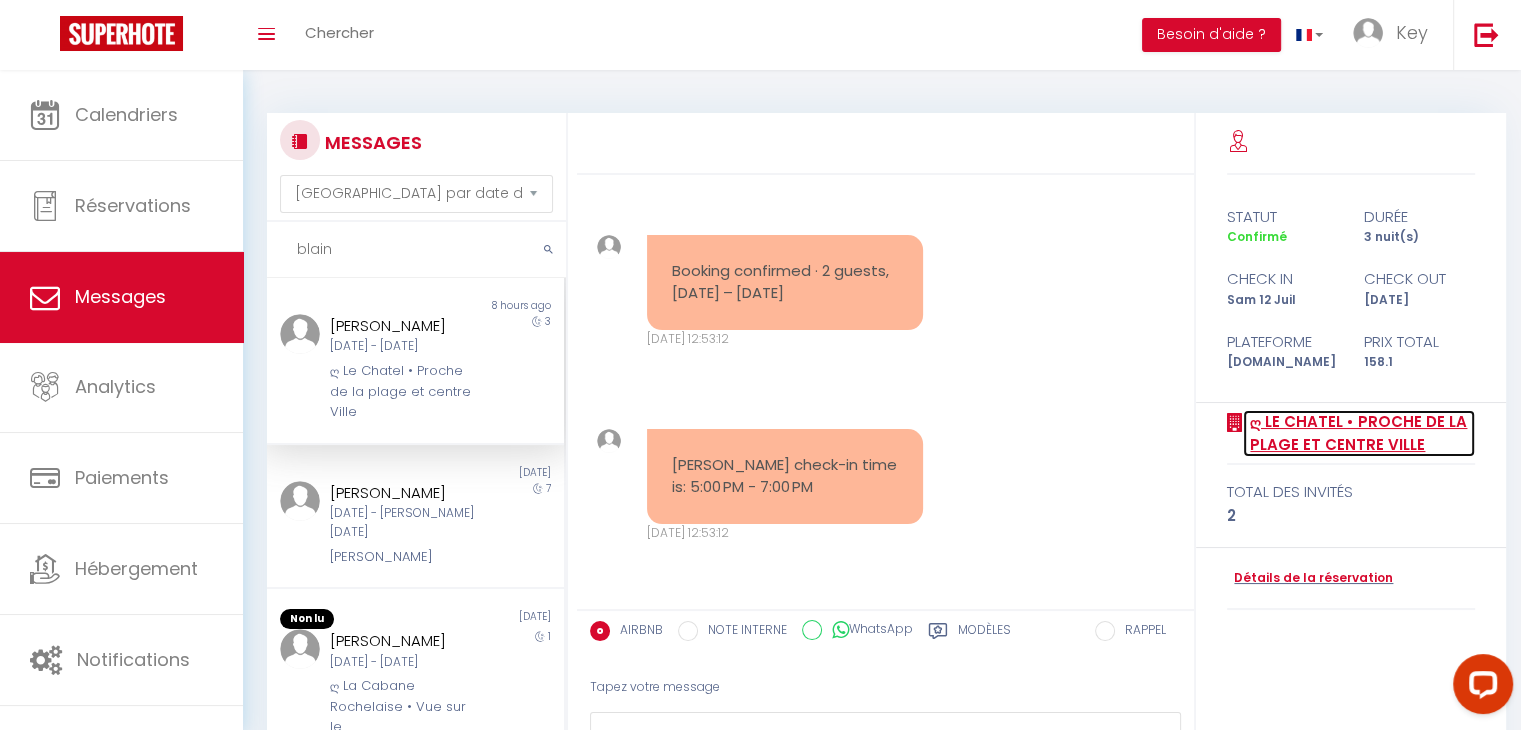 click on "ღ Le Chatel • Proche de la plage et centre Ville" at bounding box center [1359, 433] 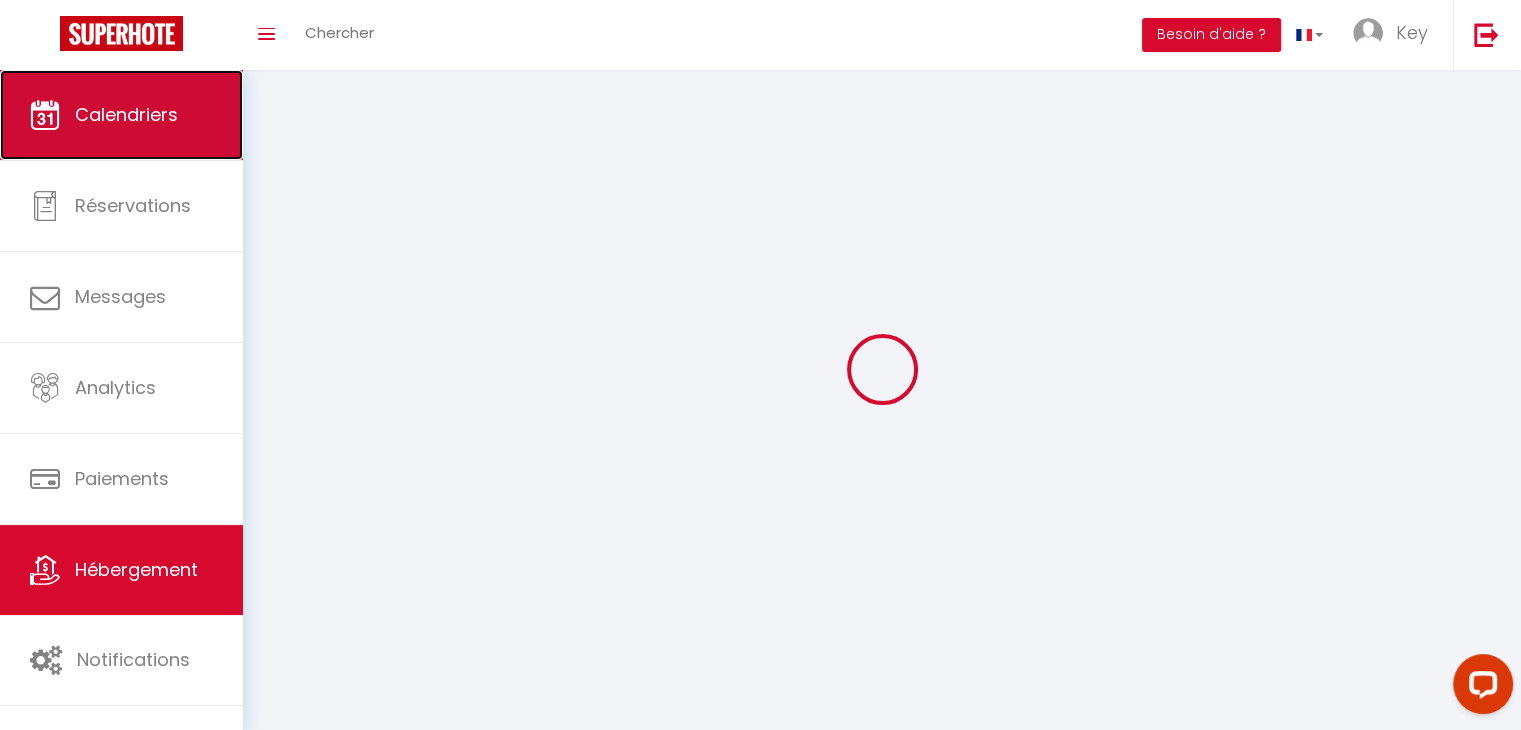 click on "Calendriers" at bounding box center (121, 115) 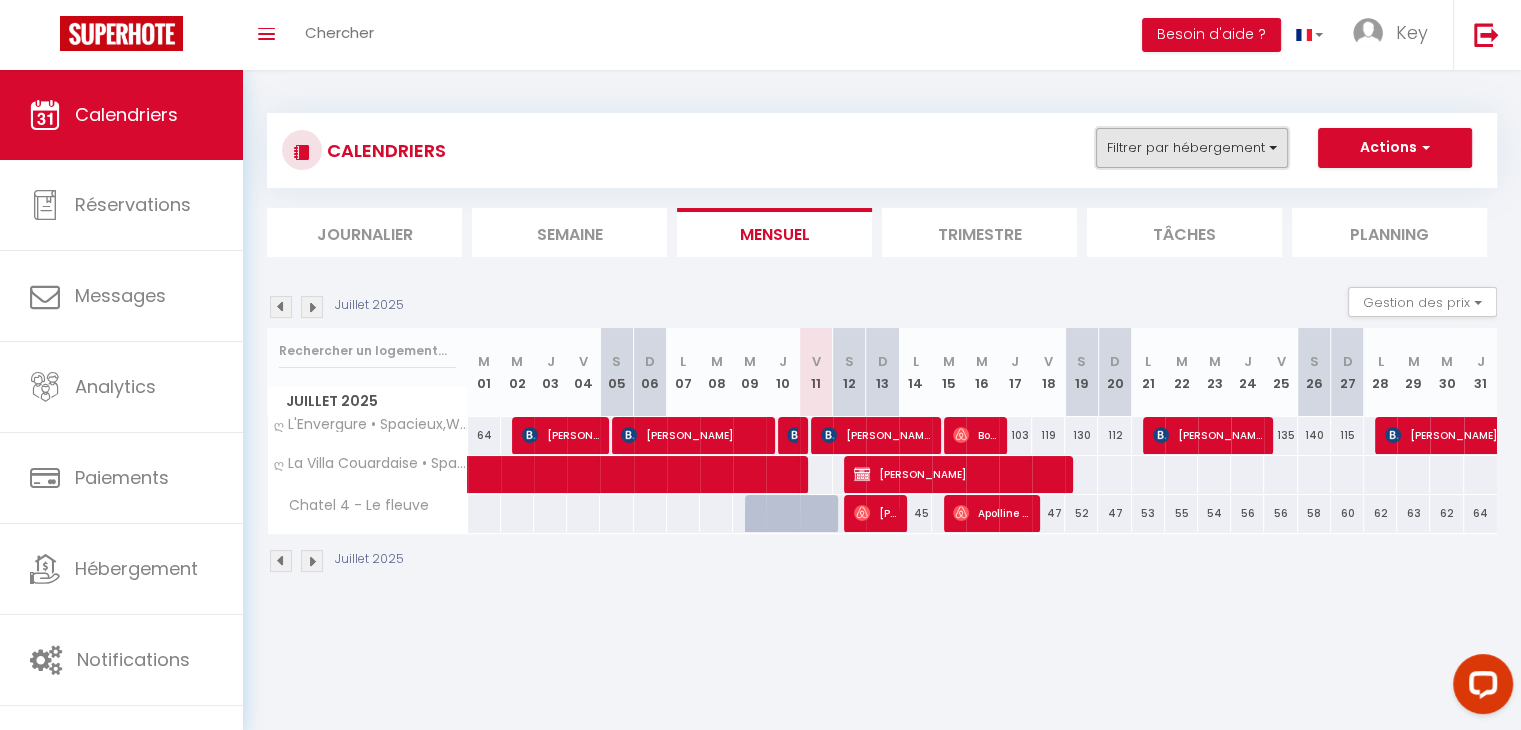 click on "Filtrer par hébergement" at bounding box center [1192, 148] 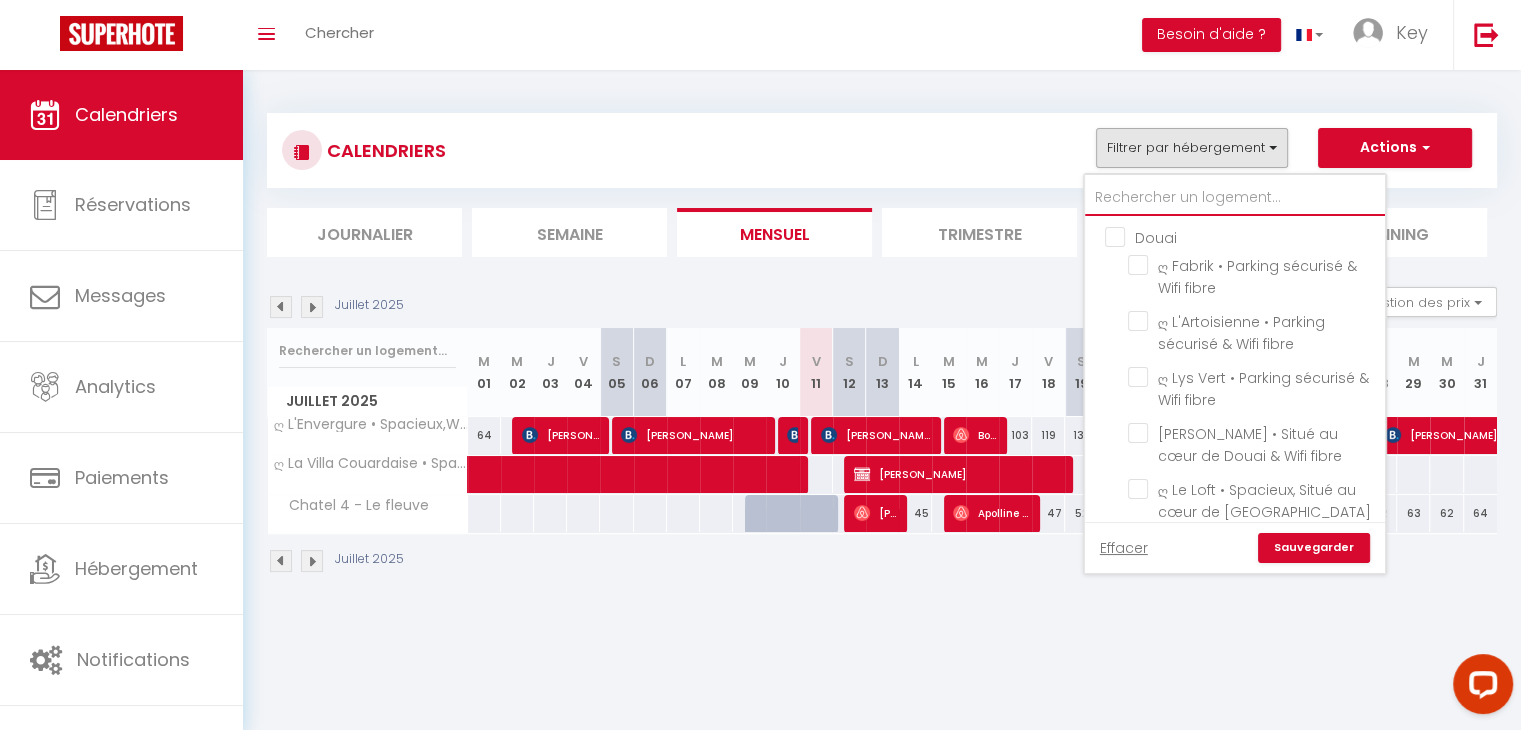 click at bounding box center [1235, 198] 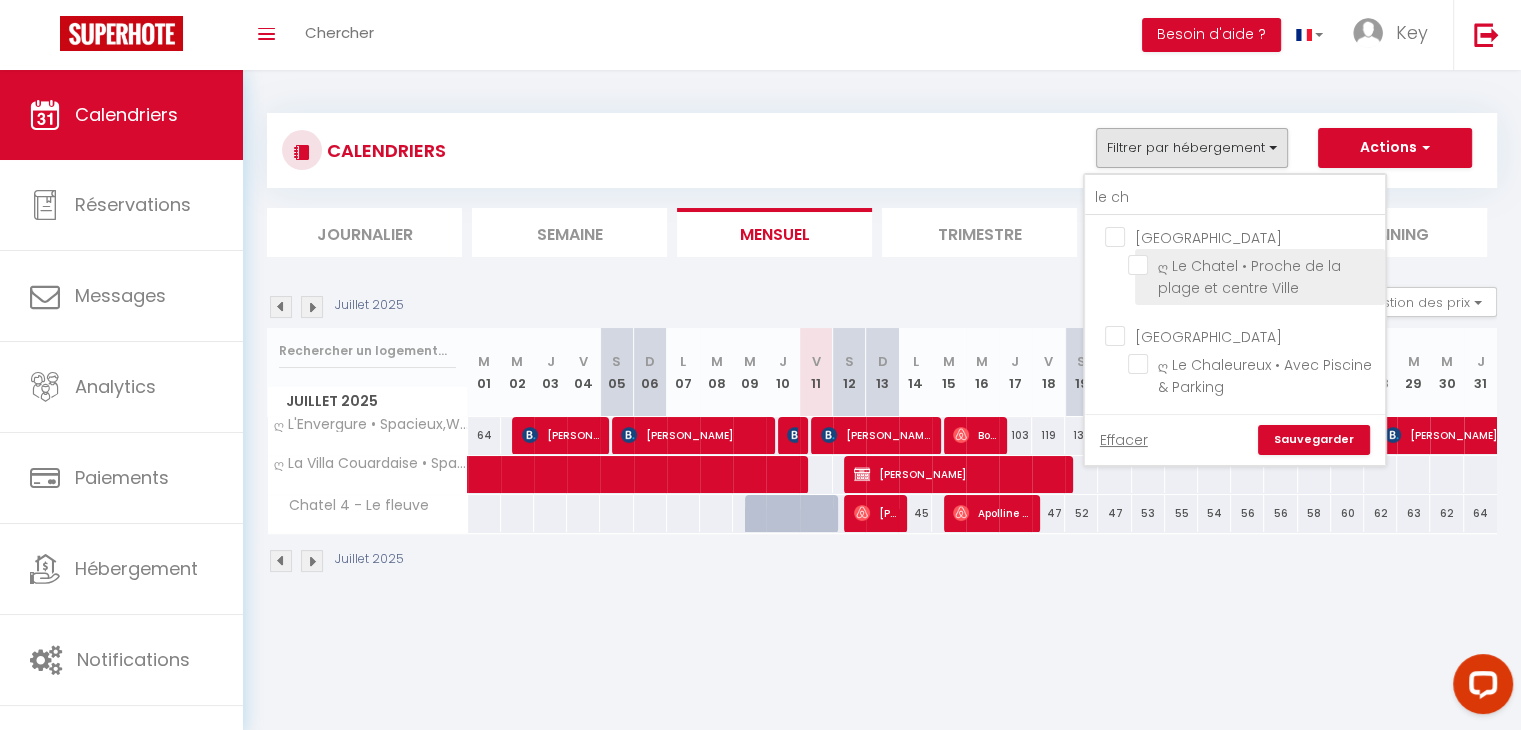 click on "ღ Le Chatel • Proche de la plage et centre Ville" at bounding box center (1253, 265) 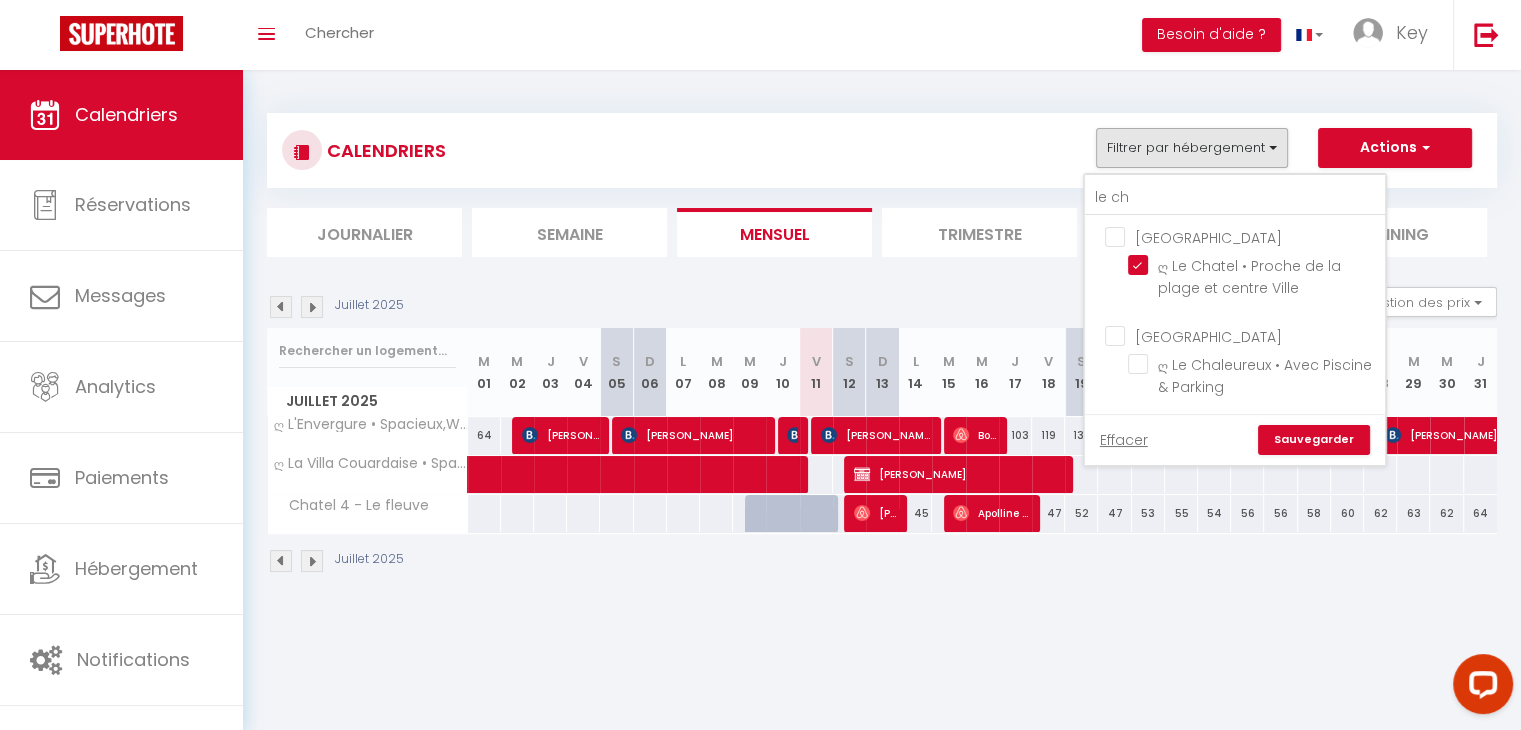 click on "Sauvegarder" at bounding box center [1314, 440] 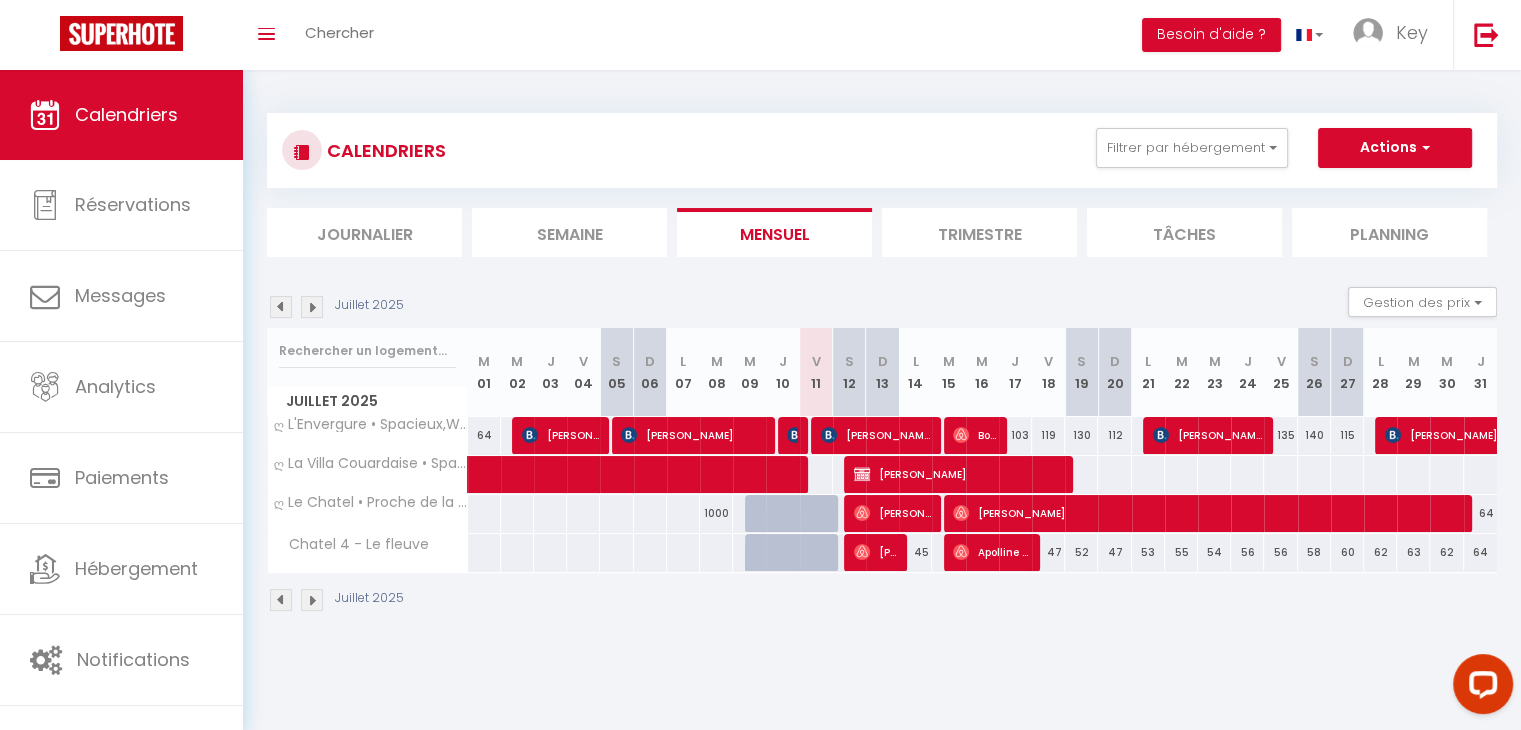 click at bounding box center (827, 525) 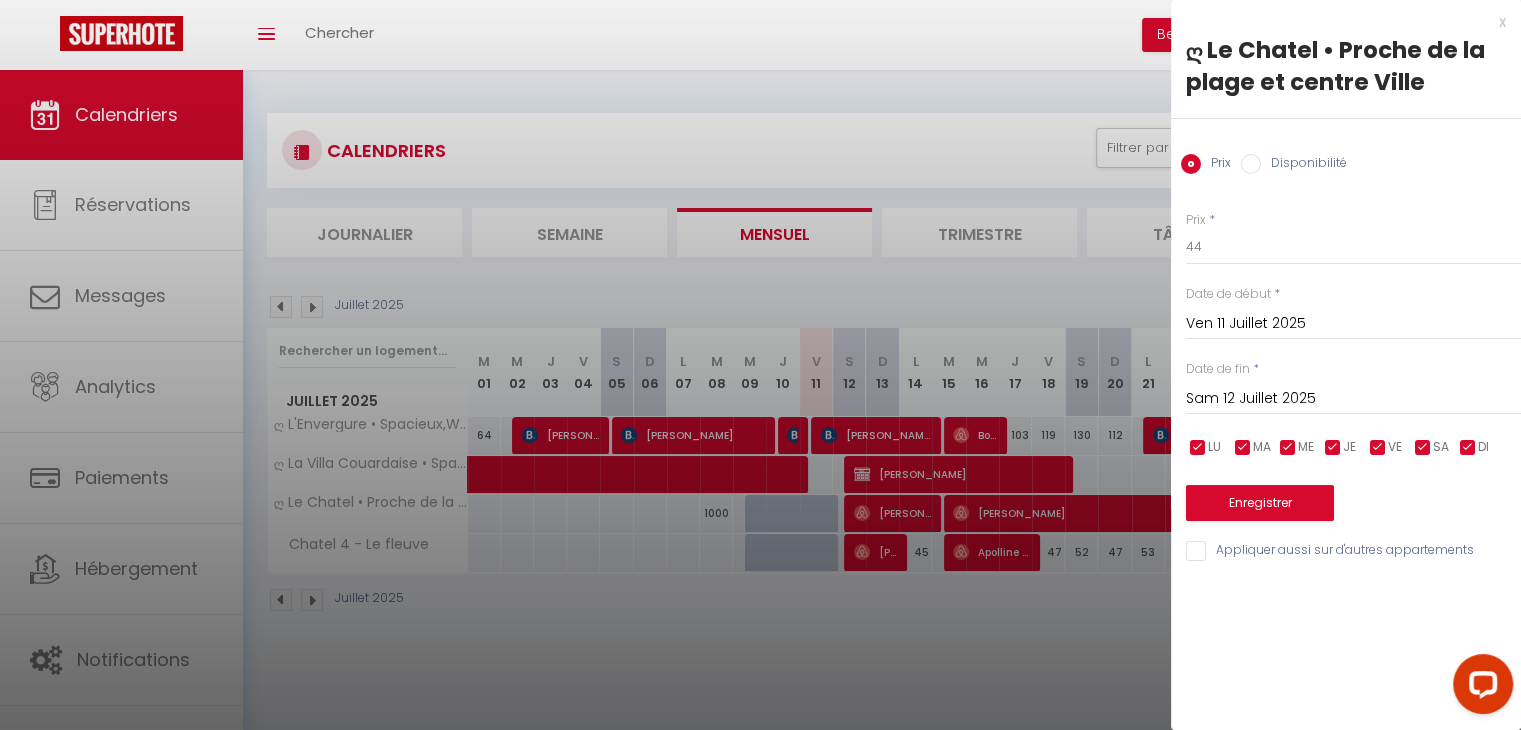 click at bounding box center (760, 365) 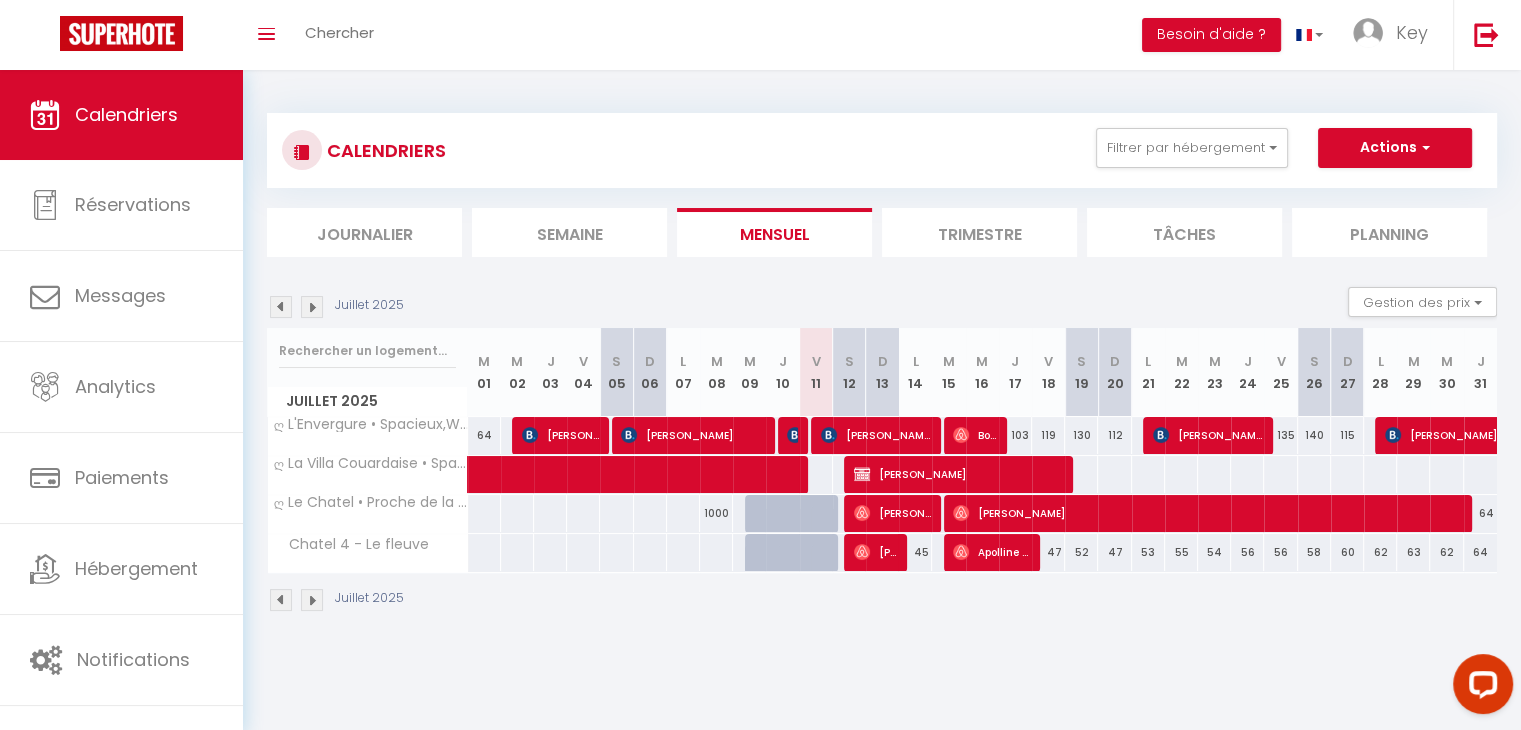 click at bounding box center (827, 564) 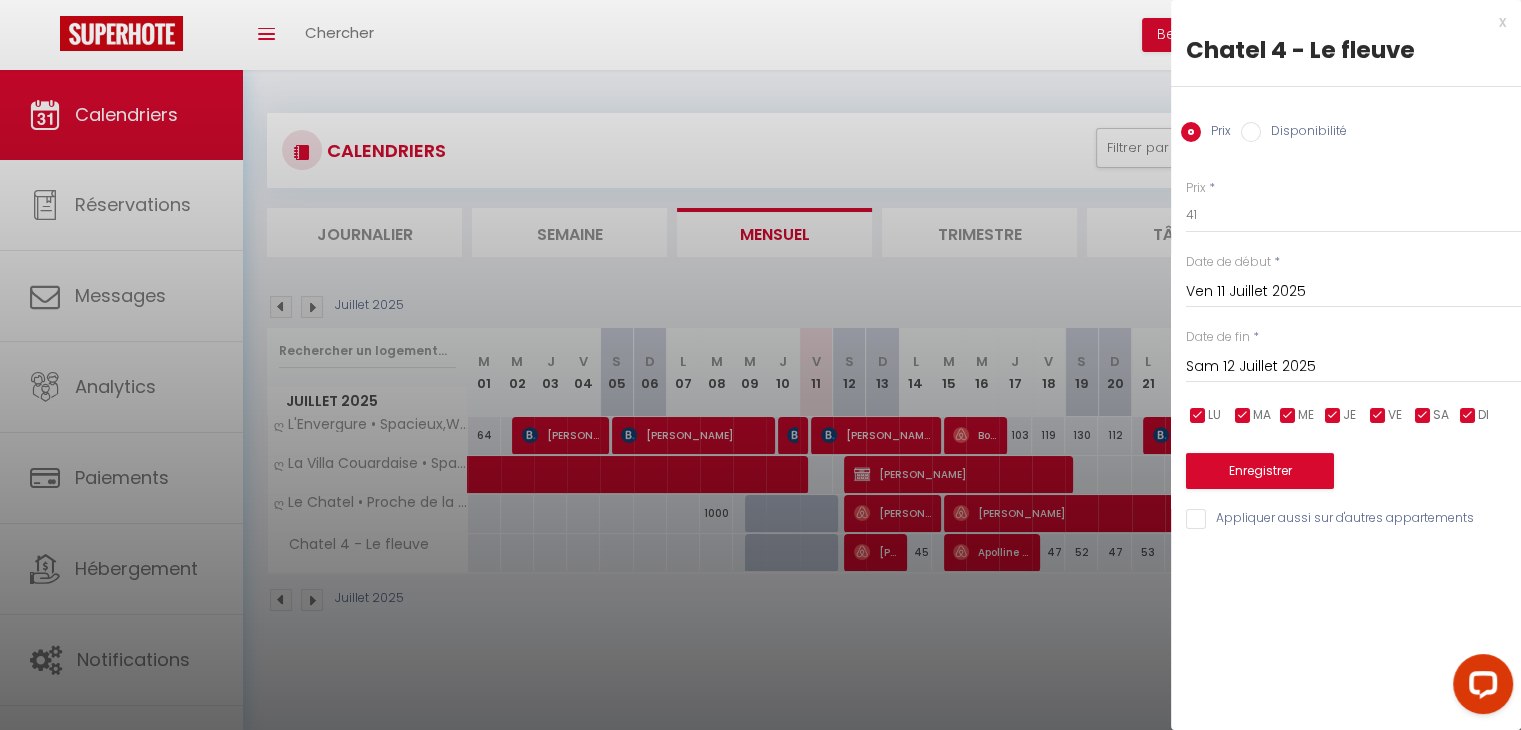 click at bounding box center (760, 365) 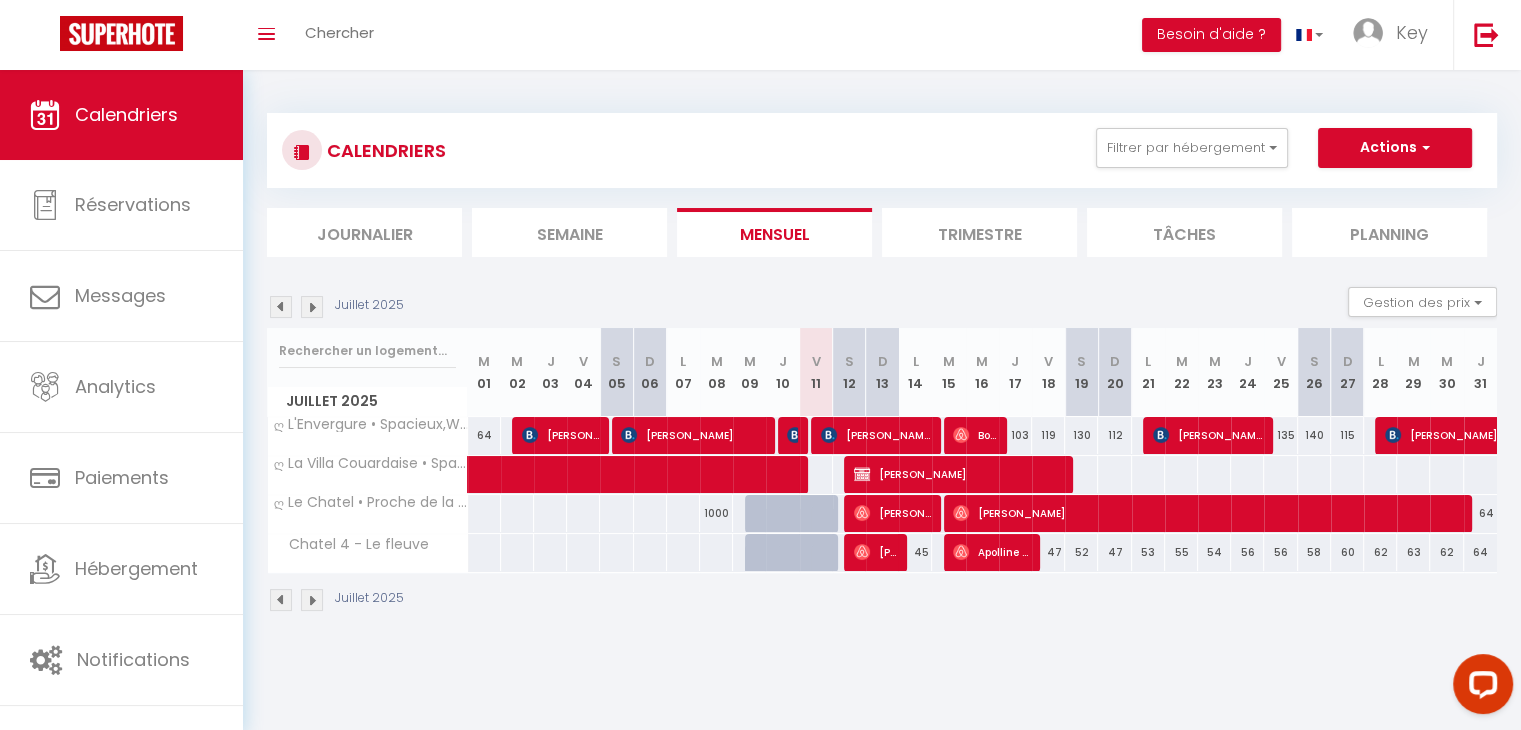 click on "52" at bounding box center (1081, 552) 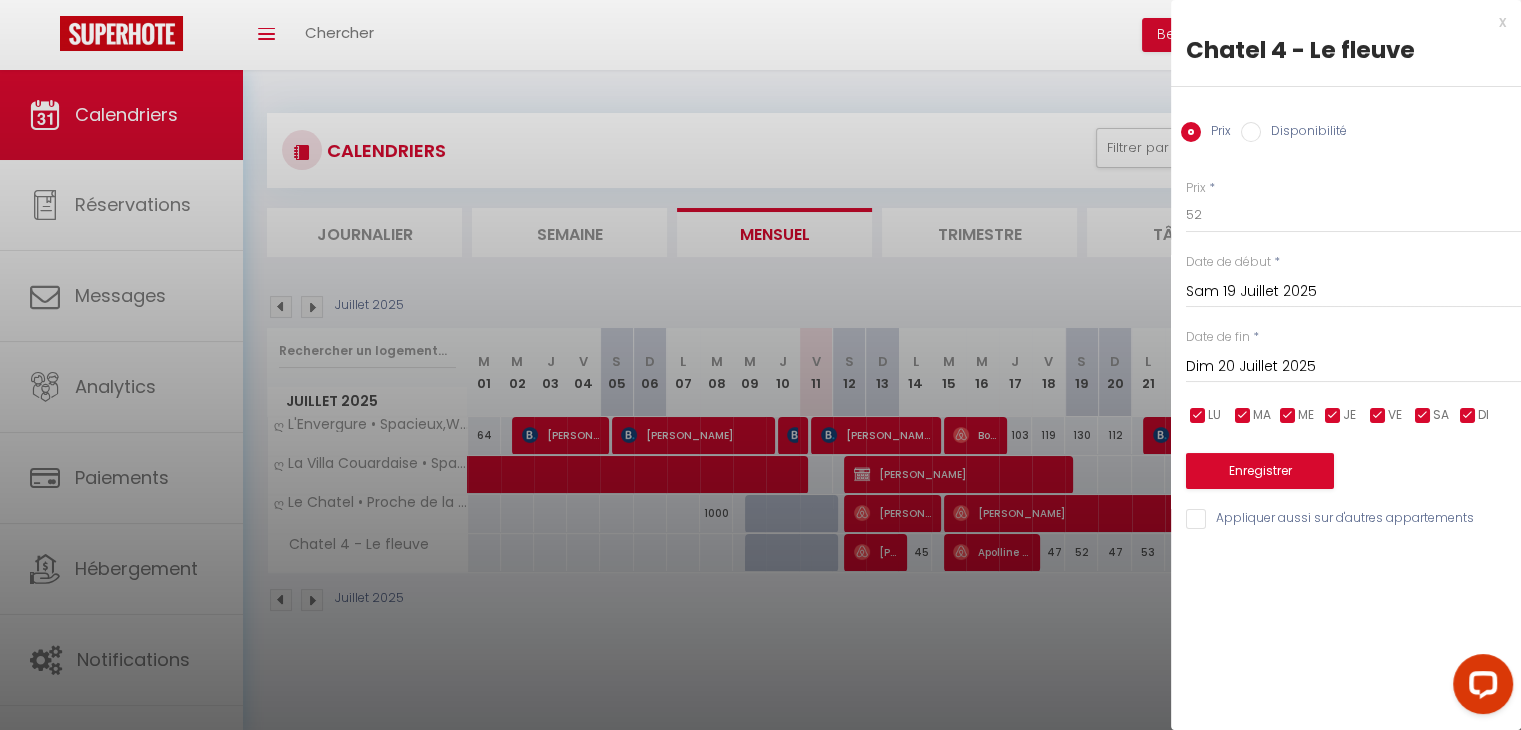 click on "Disponibilité" at bounding box center (1251, 132) 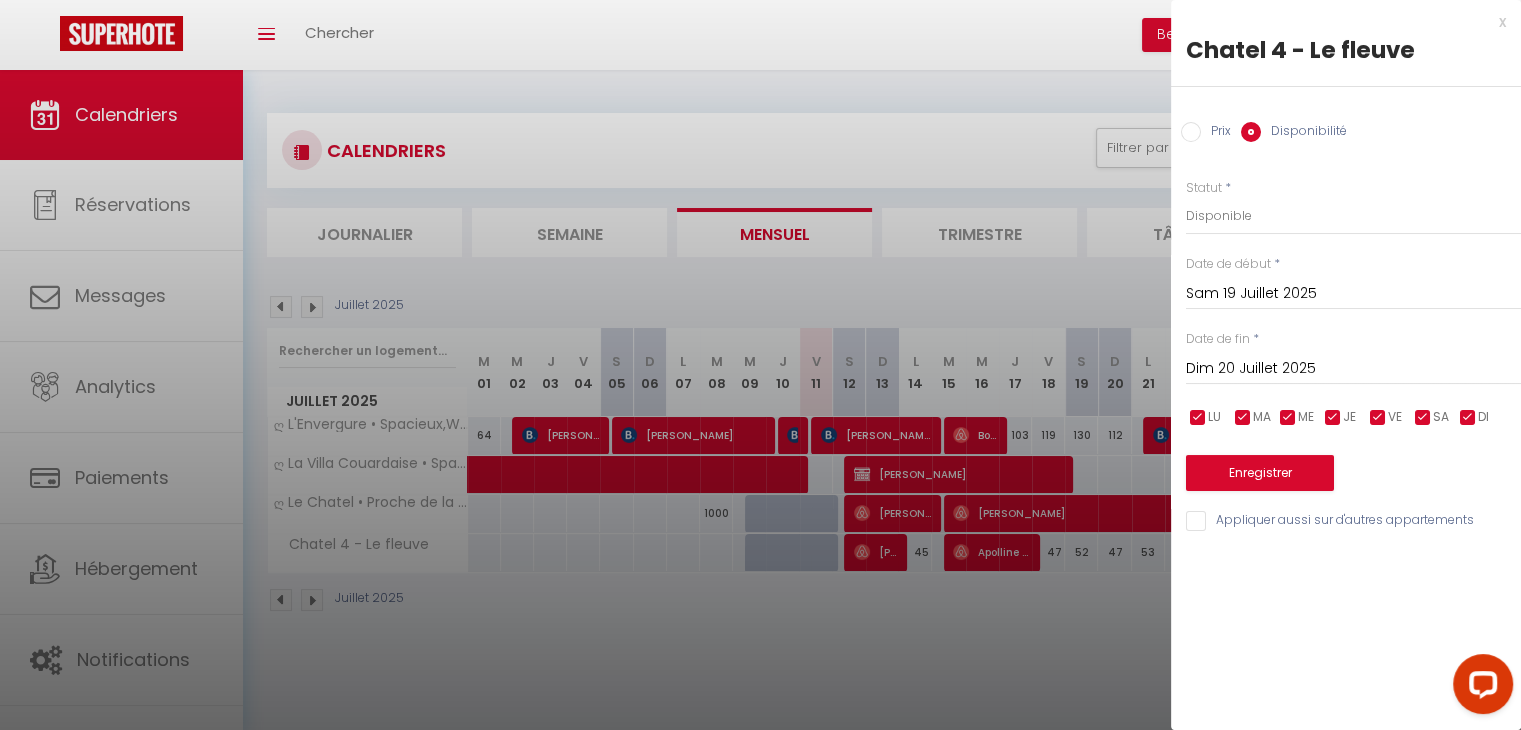 click on "Prix" at bounding box center [1191, 132] 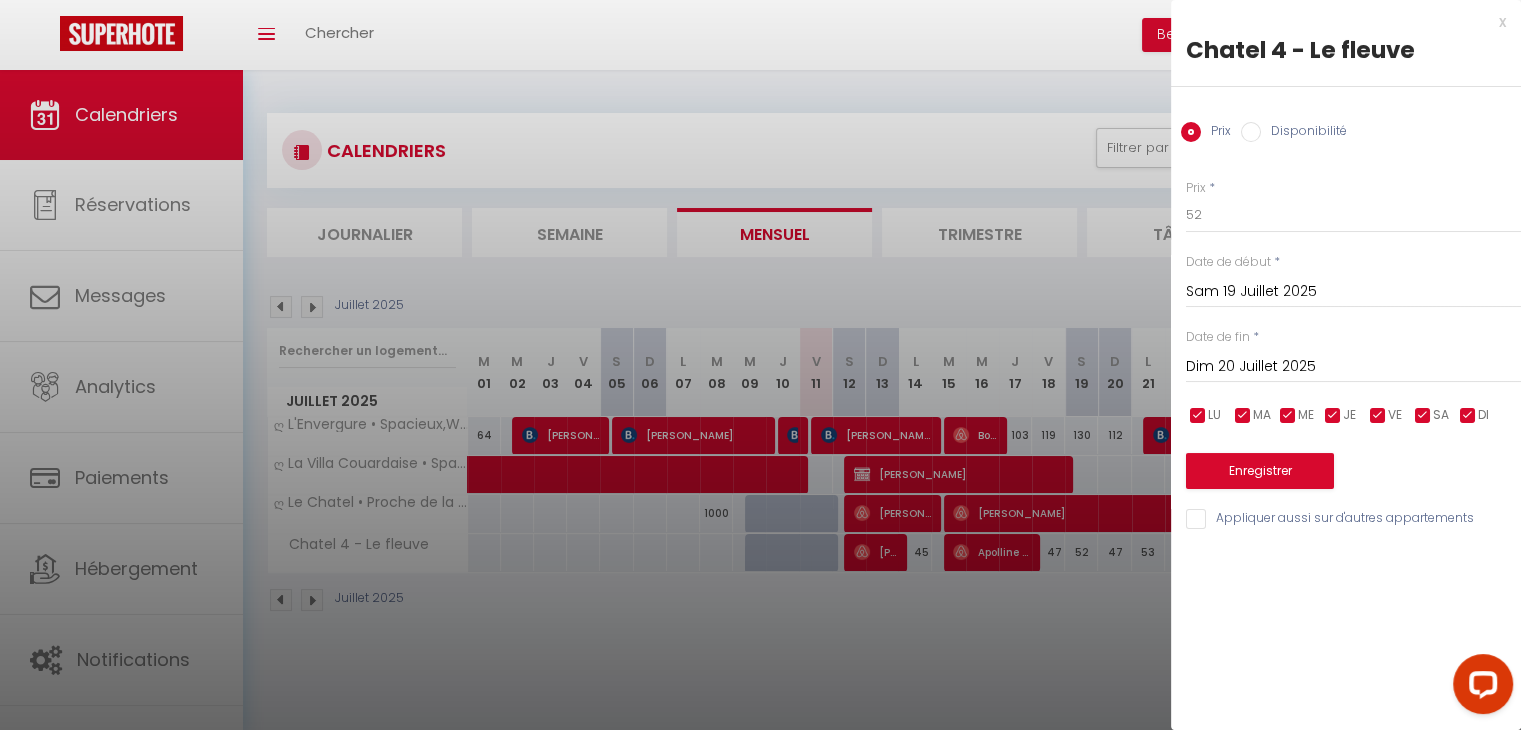 click at bounding box center [760, 365] 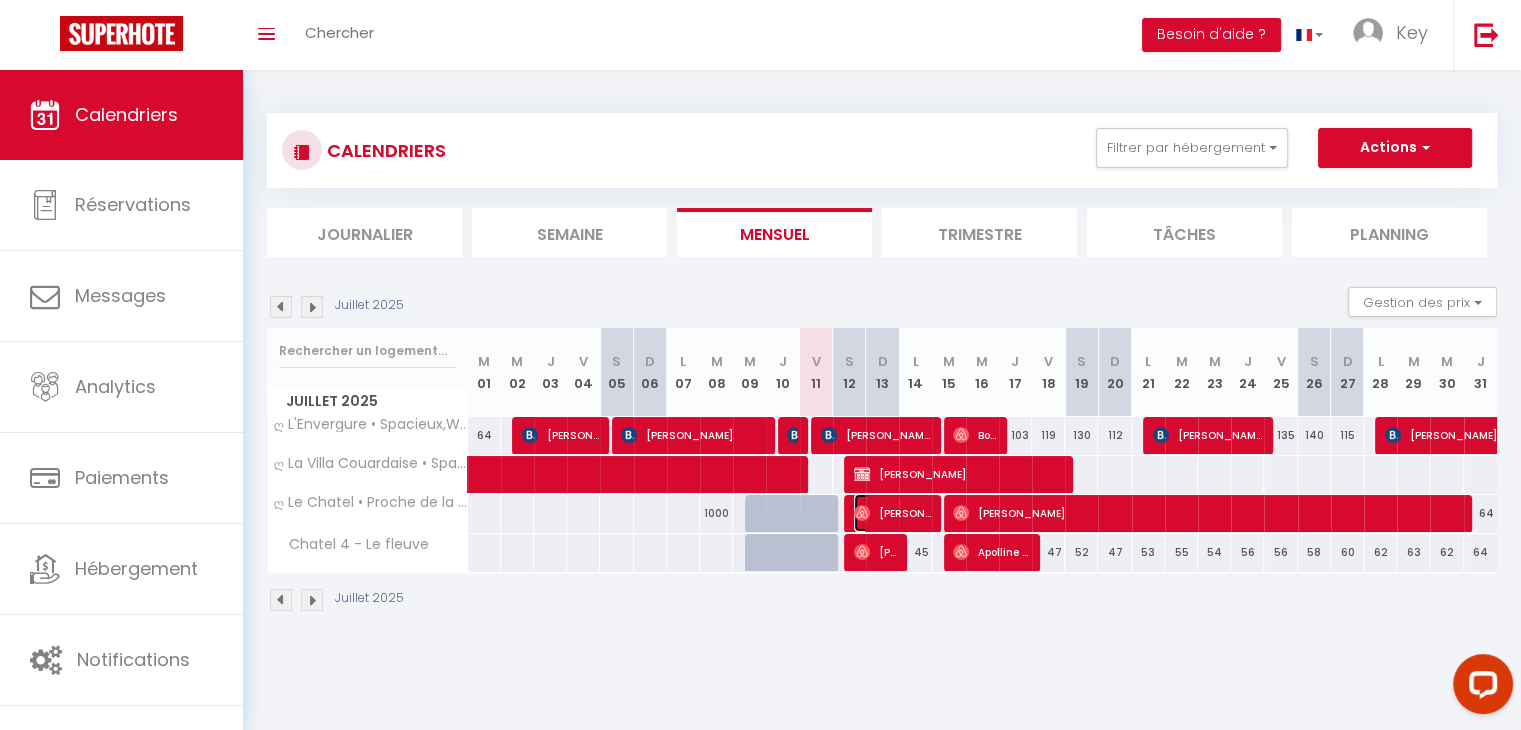 click at bounding box center [862, 513] 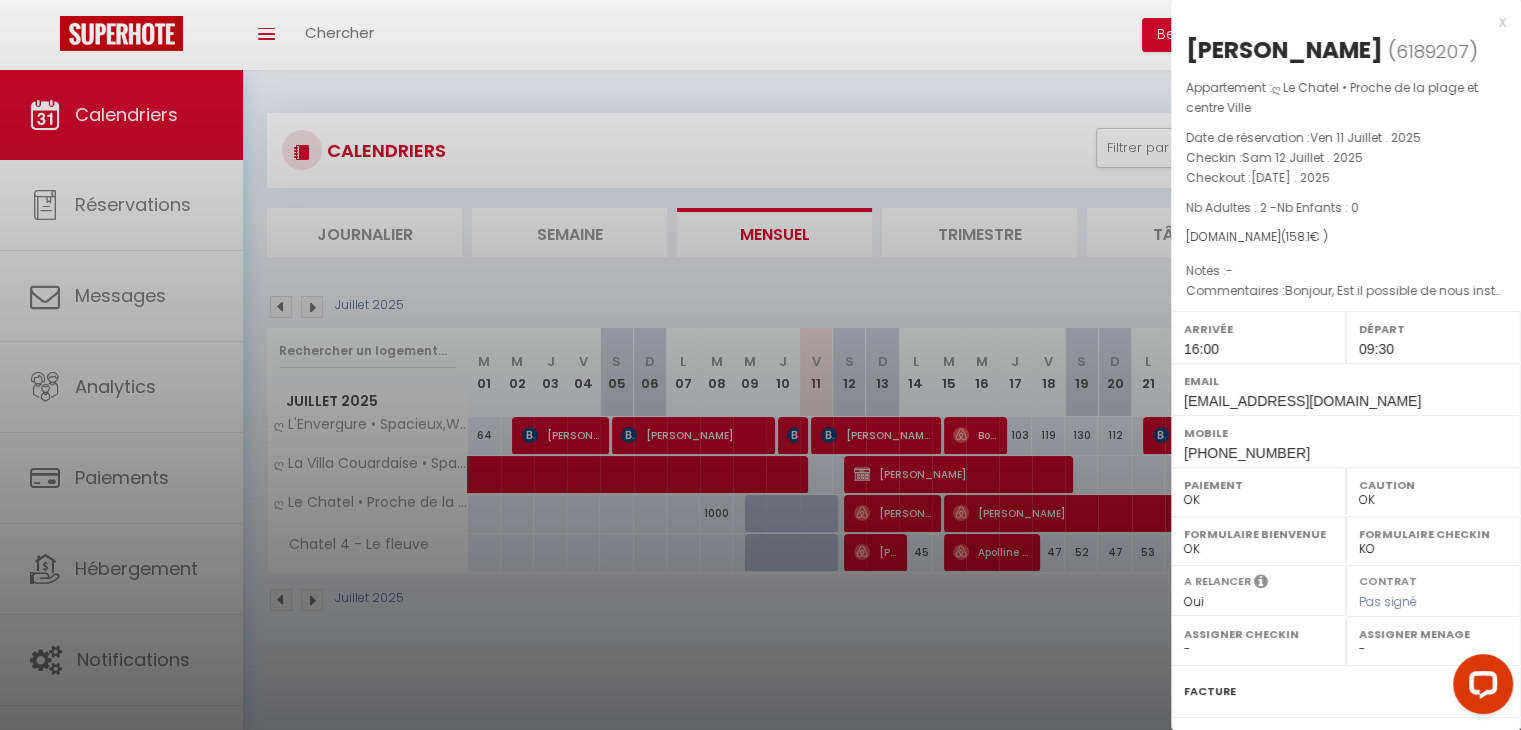 click at bounding box center (760, 365) 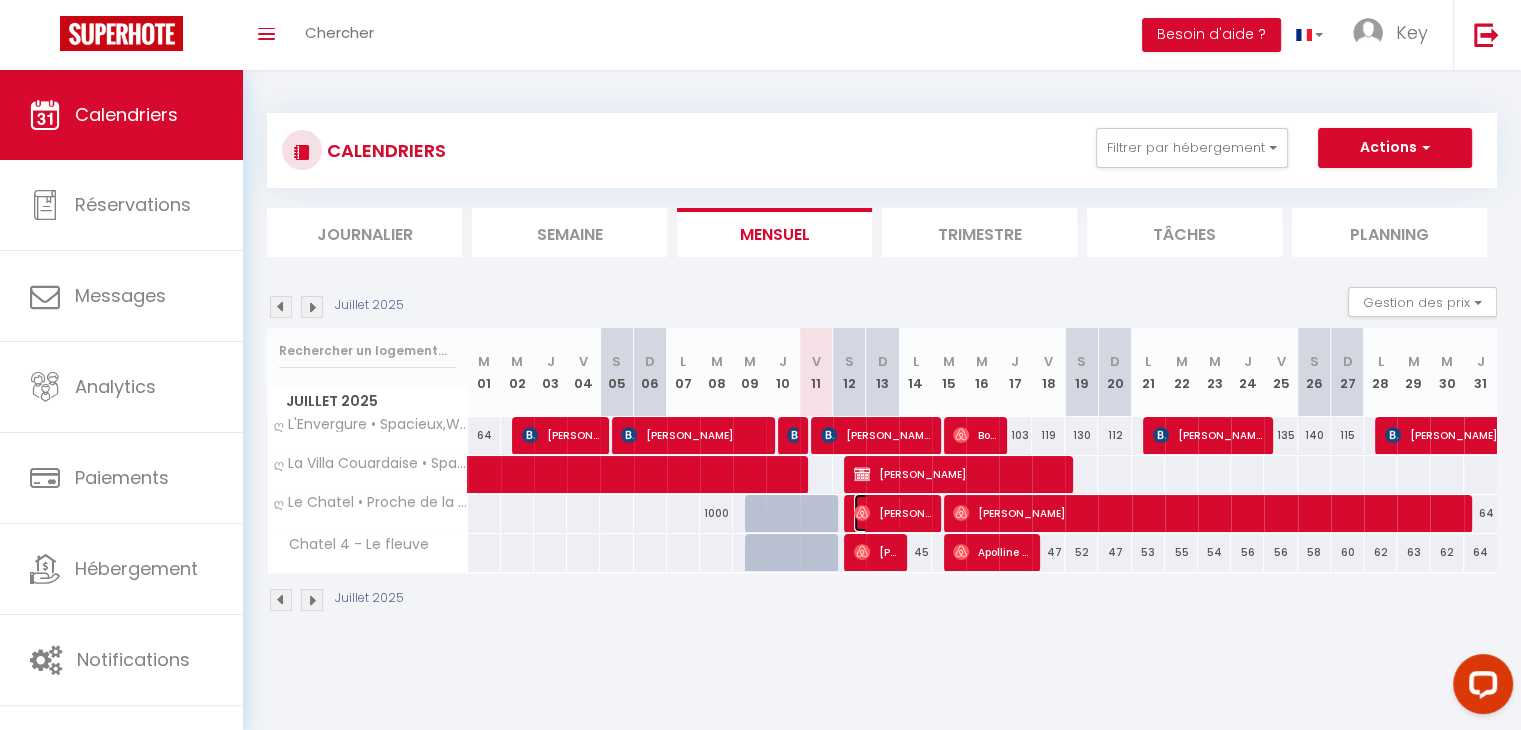 click at bounding box center (862, 513) 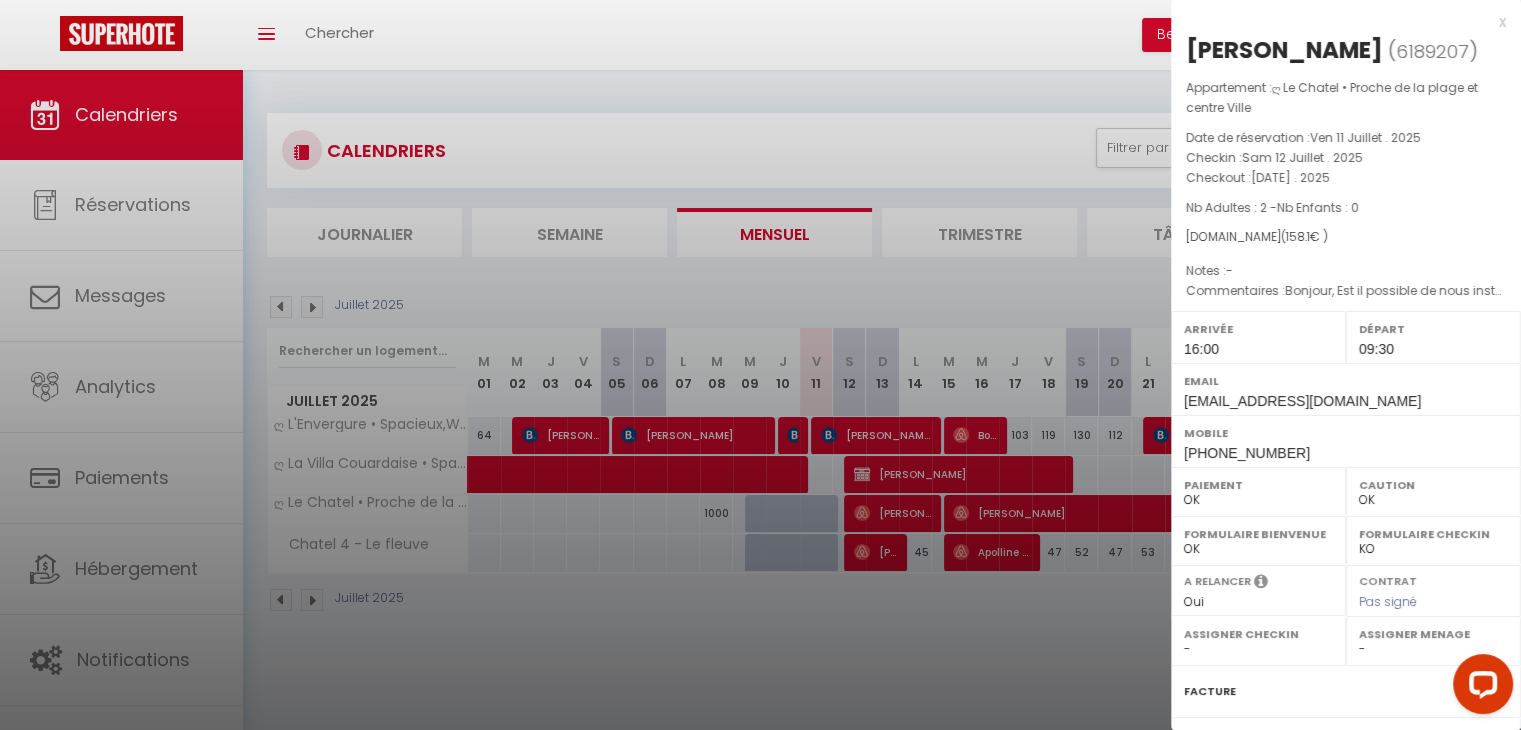 click on "x" at bounding box center [1338, 22] 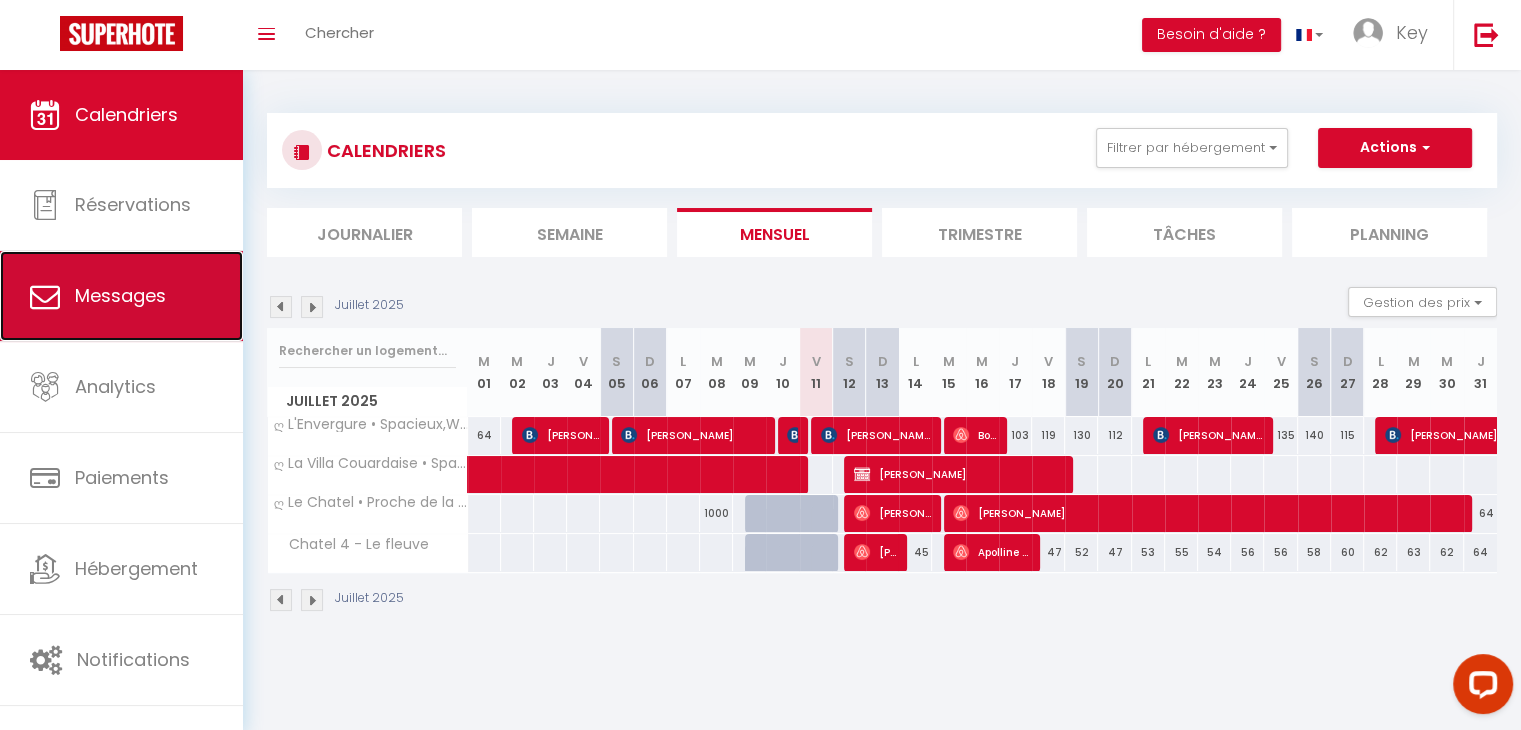 click on "Messages" at bounding box center (121, 296) 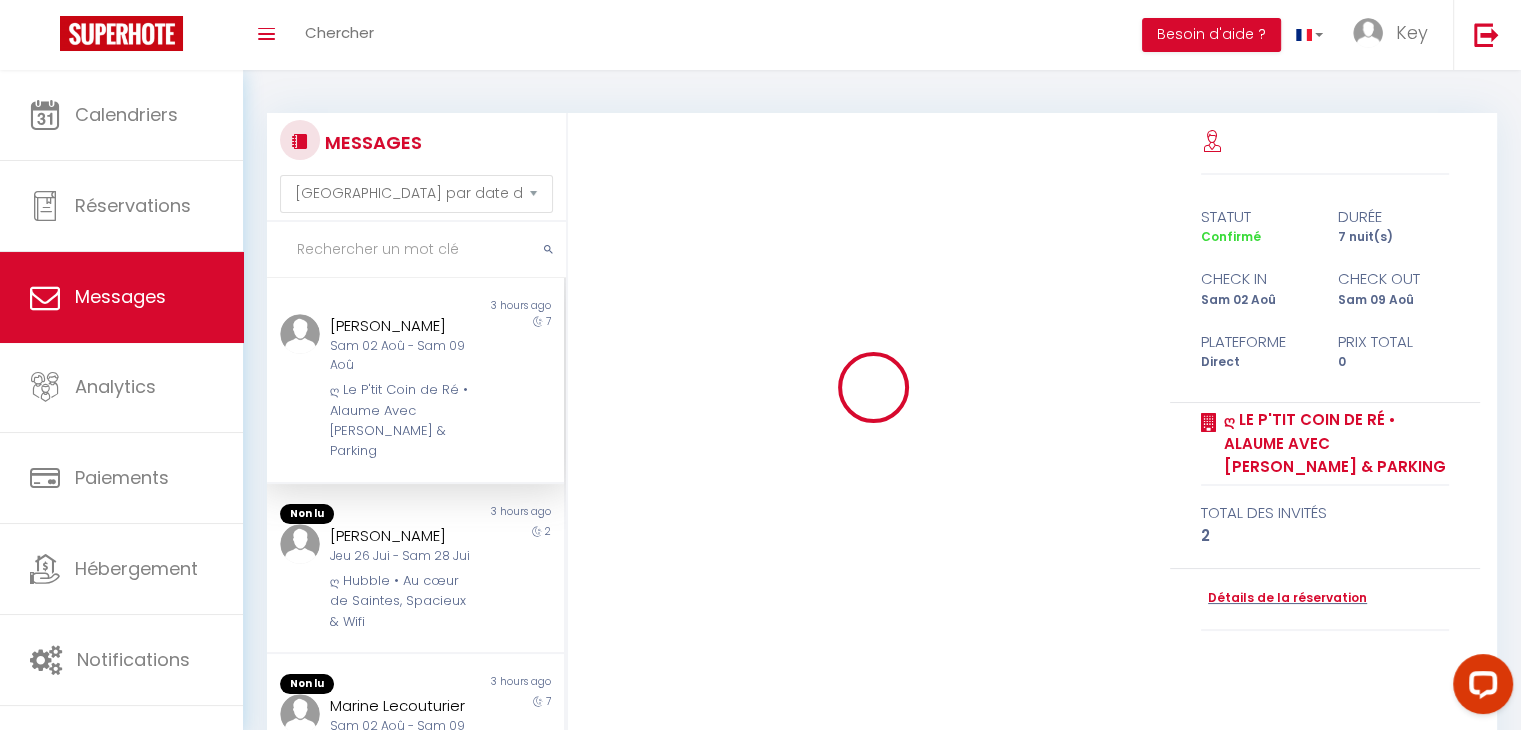 click at bounding box center [416, 250] 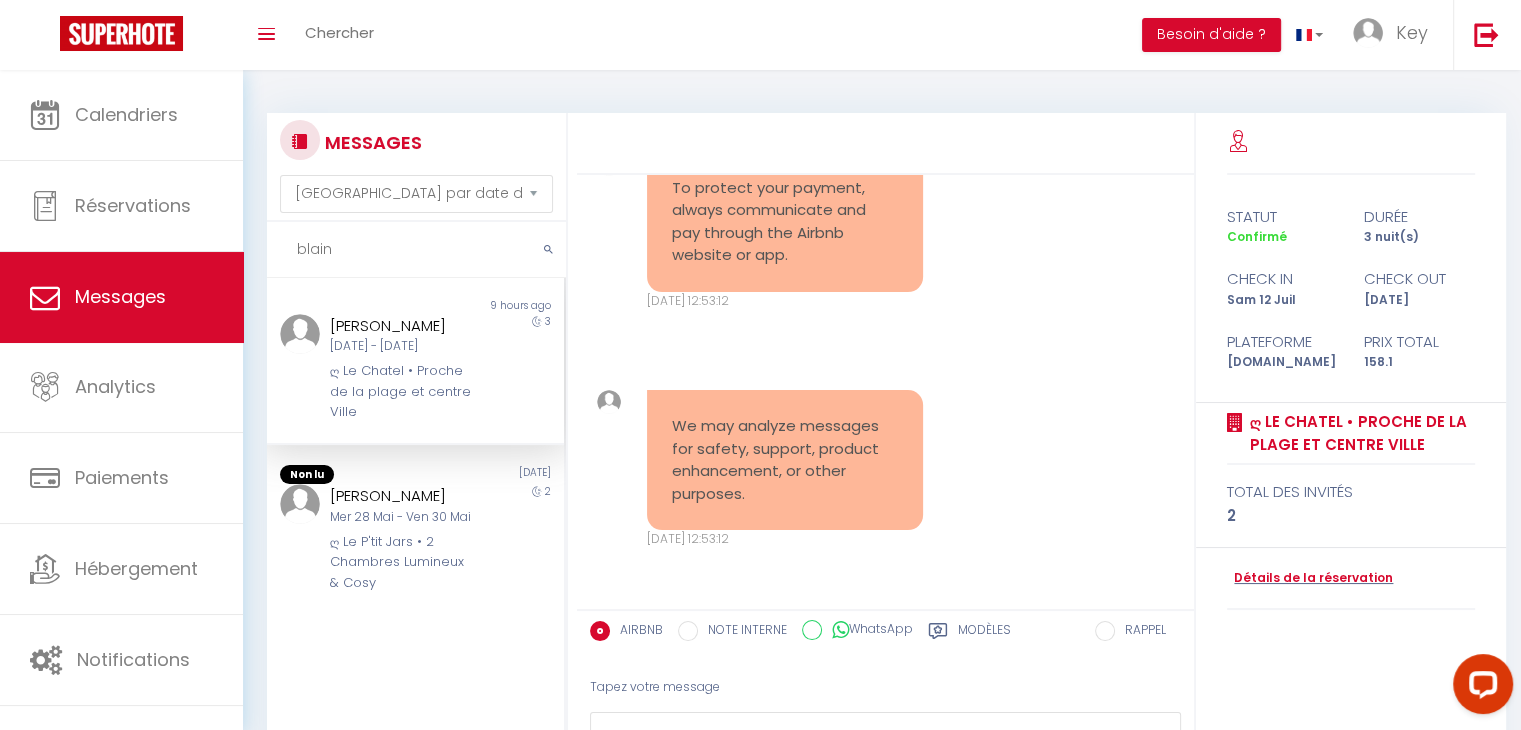 scroll, scrollTop: 471, scrollLeft: 0, axis: vertical 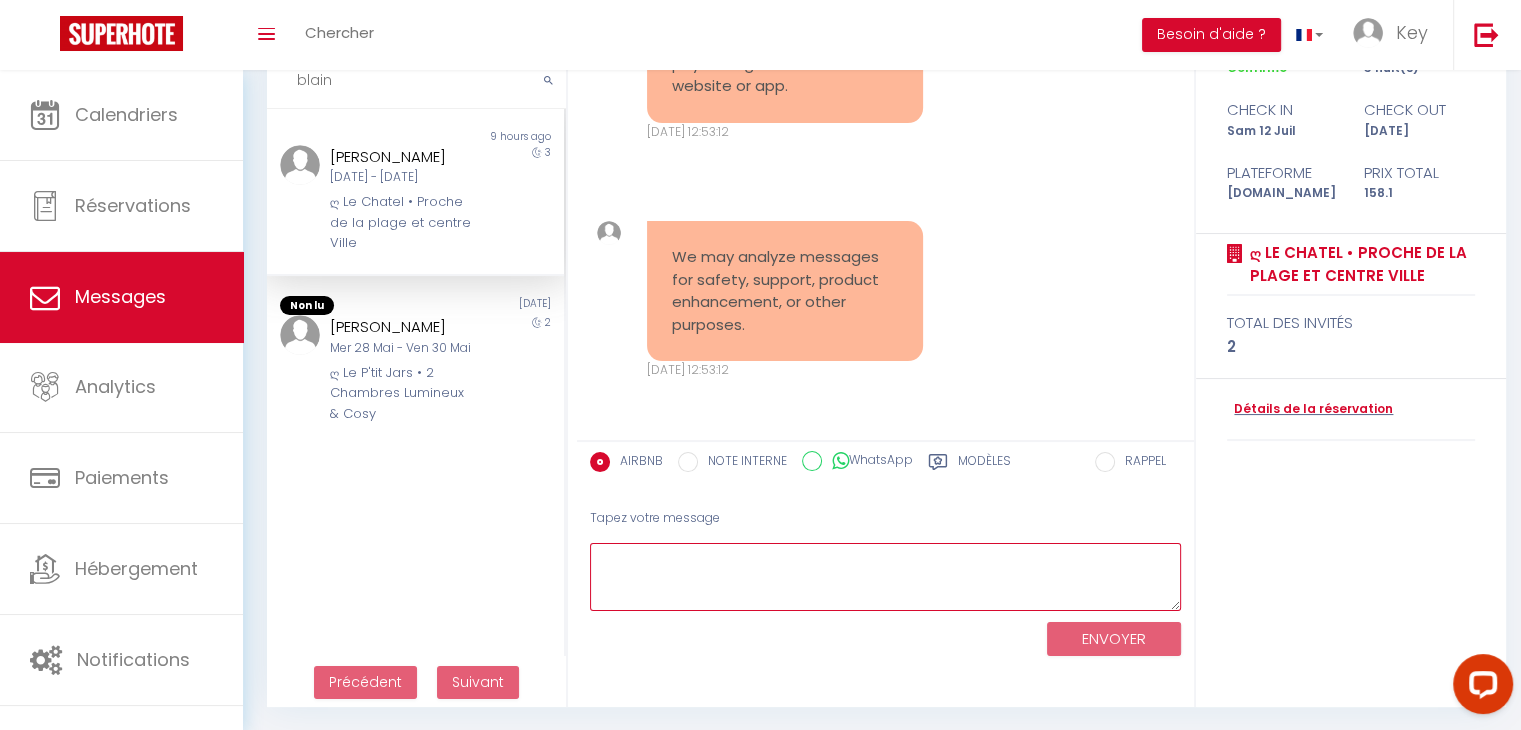 click at bounding box center [885, 577] 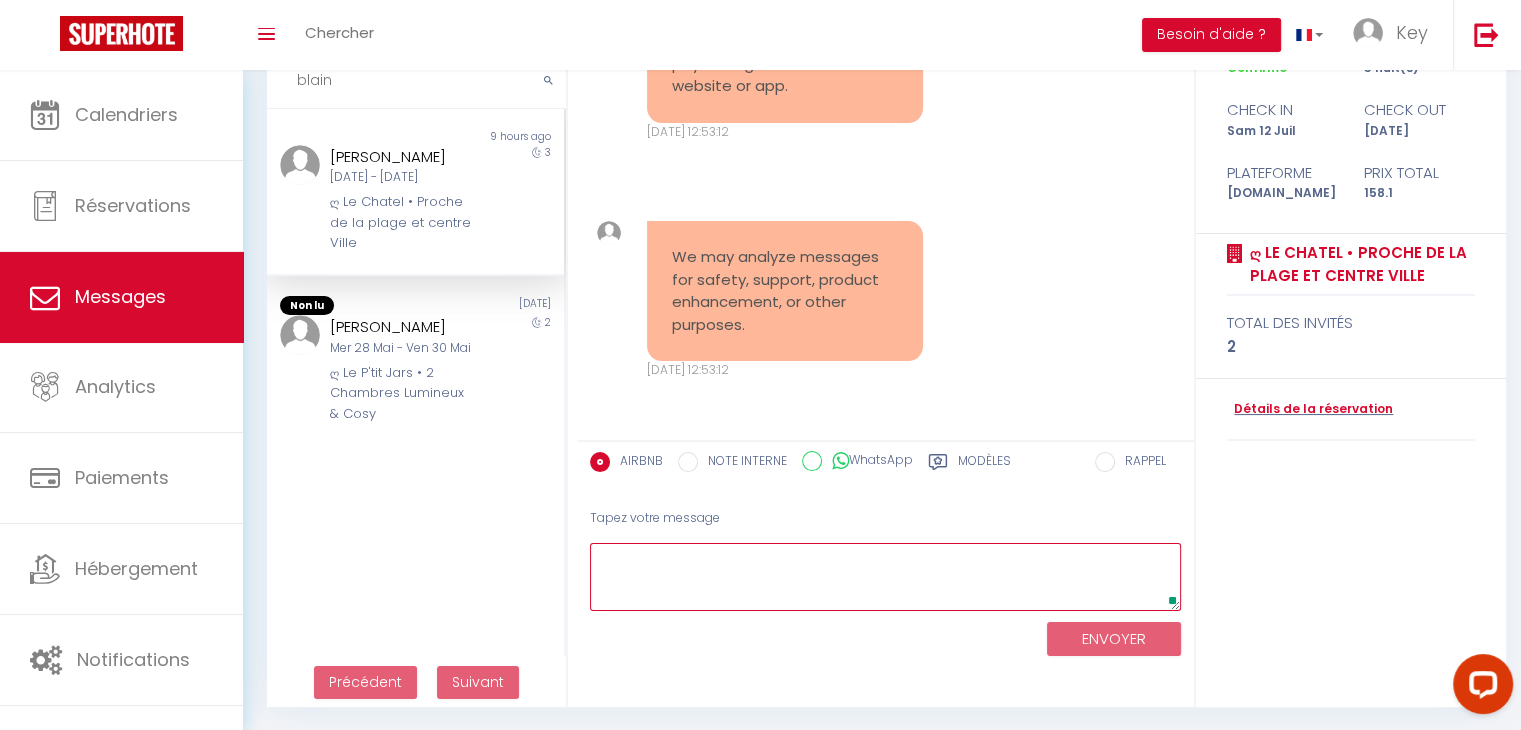 paste on "Bonsoir,
Nous avons bien reçu votre message concernant votre arrivée prévue pour [DATE].
Malheureusement, le logement est encore occupé ce soir. Nous aurions été ravis de vous accueillir plus tôt, mais nous avons besoin de temps pour le préparer. Il sera donc prêt à partir de [DATE] à 16h. 🙂
Merci pour votre compréhension." 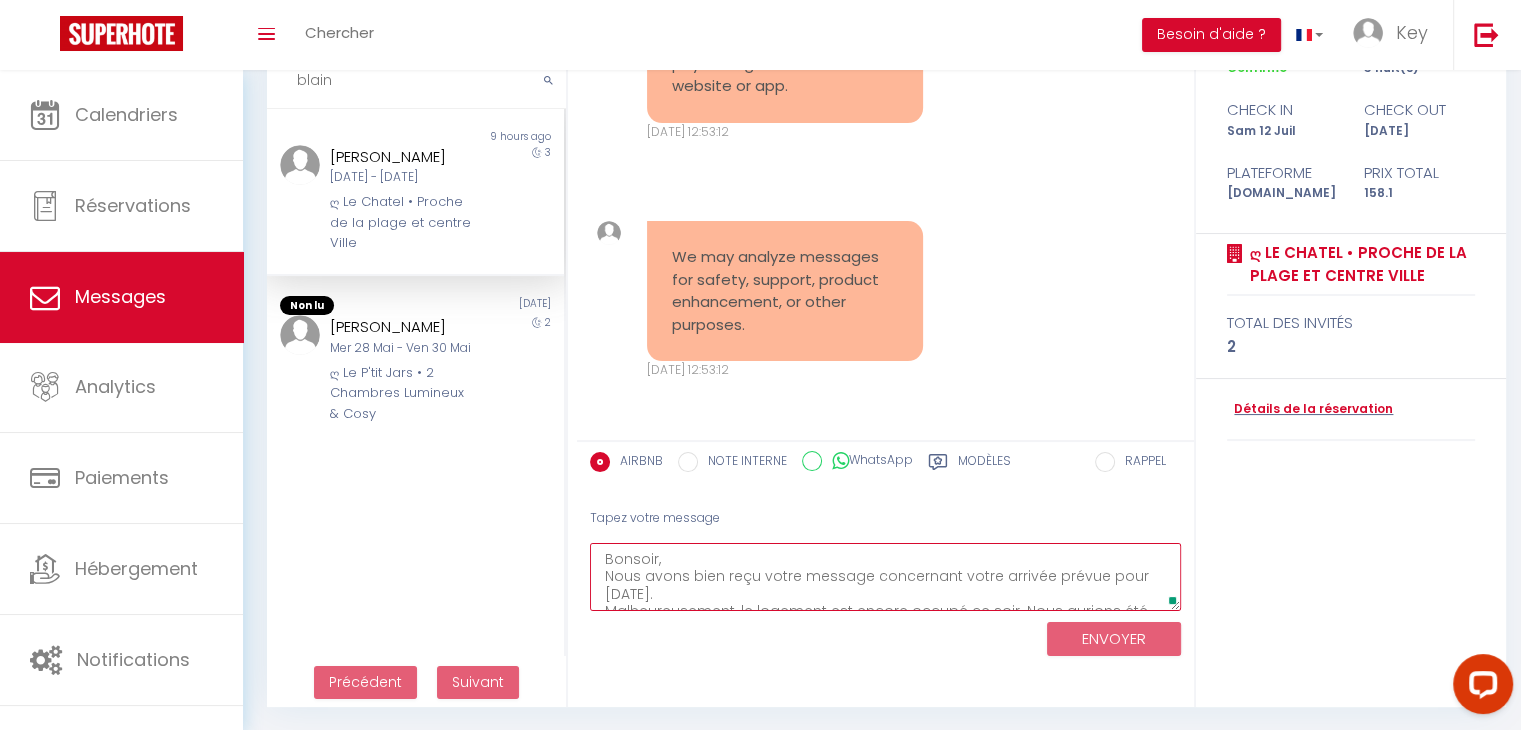 scroll, scrollTop: 64, scrollLeft: 0, axis: vertical 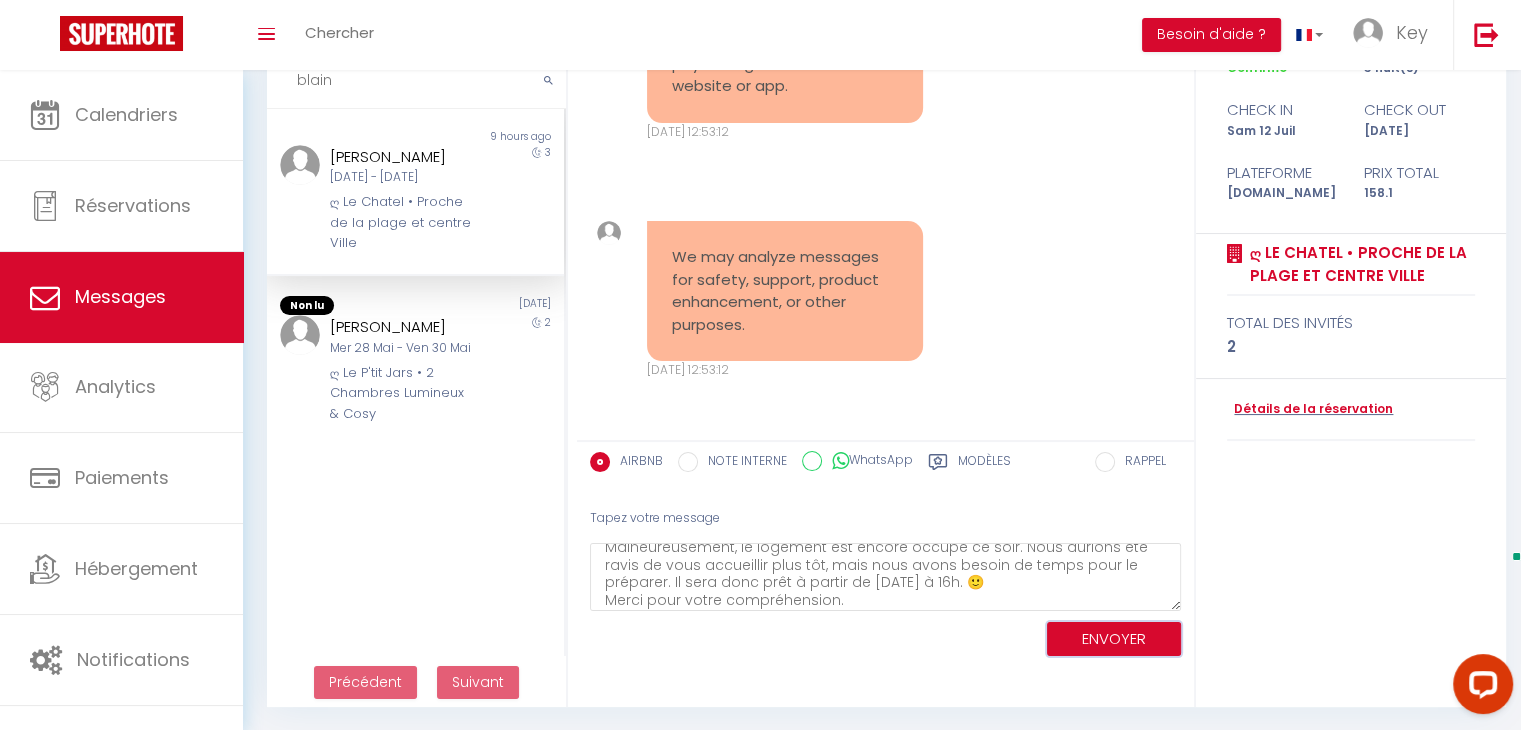 click on "ENVOYER" at bounding box center [1114, 639] 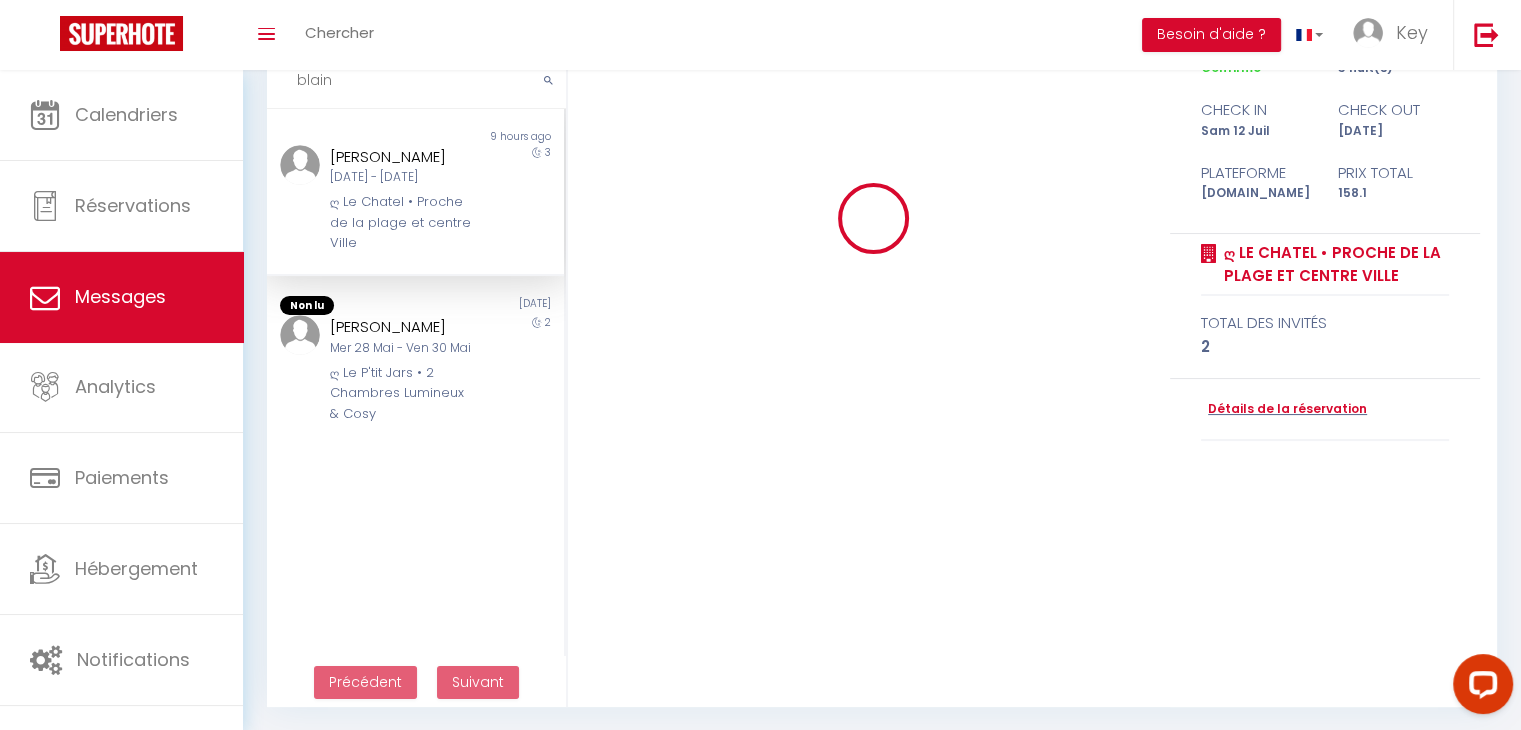 scroll, scrollTop: 0, scrollLeft: 0, axis: both 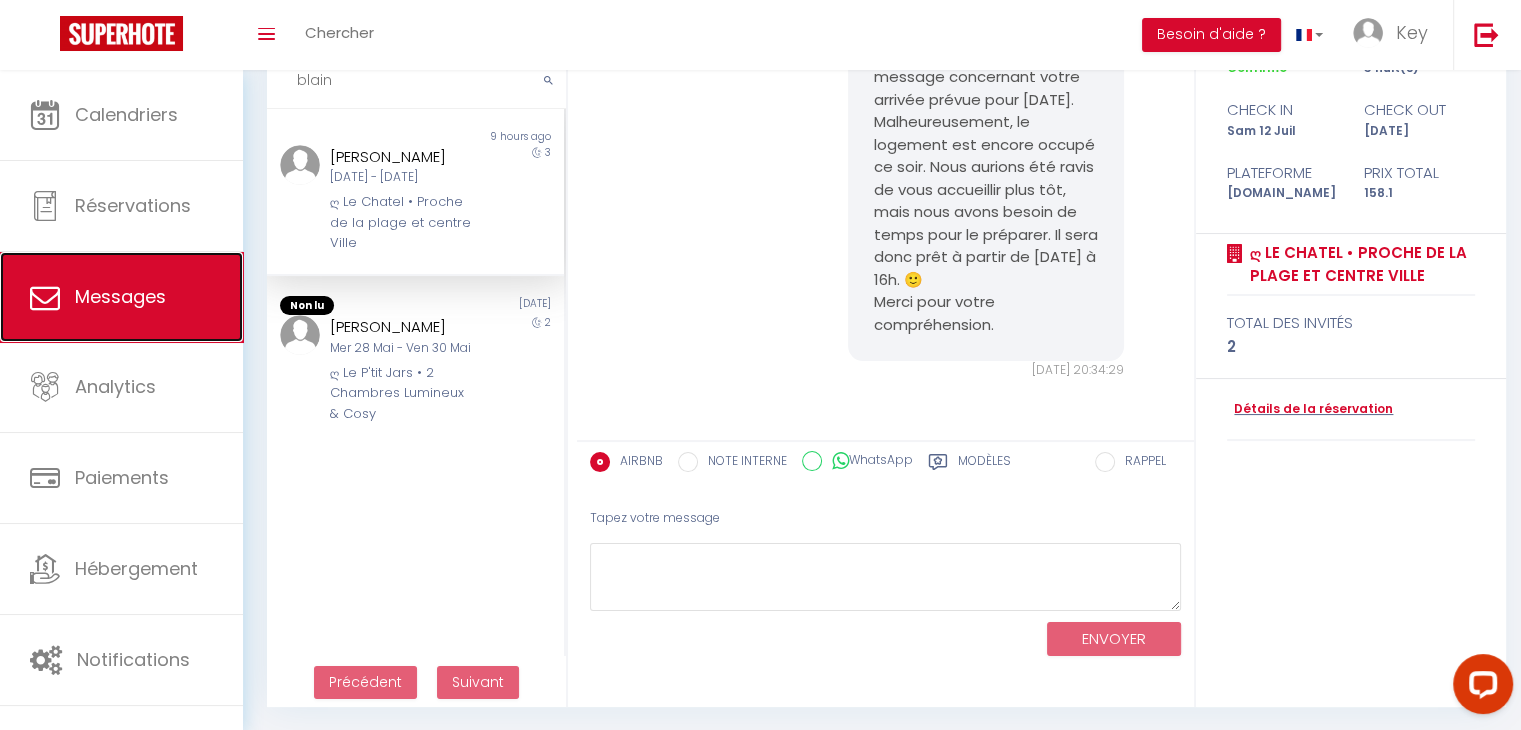 click on "Messages" at bounding box center [121, 297] 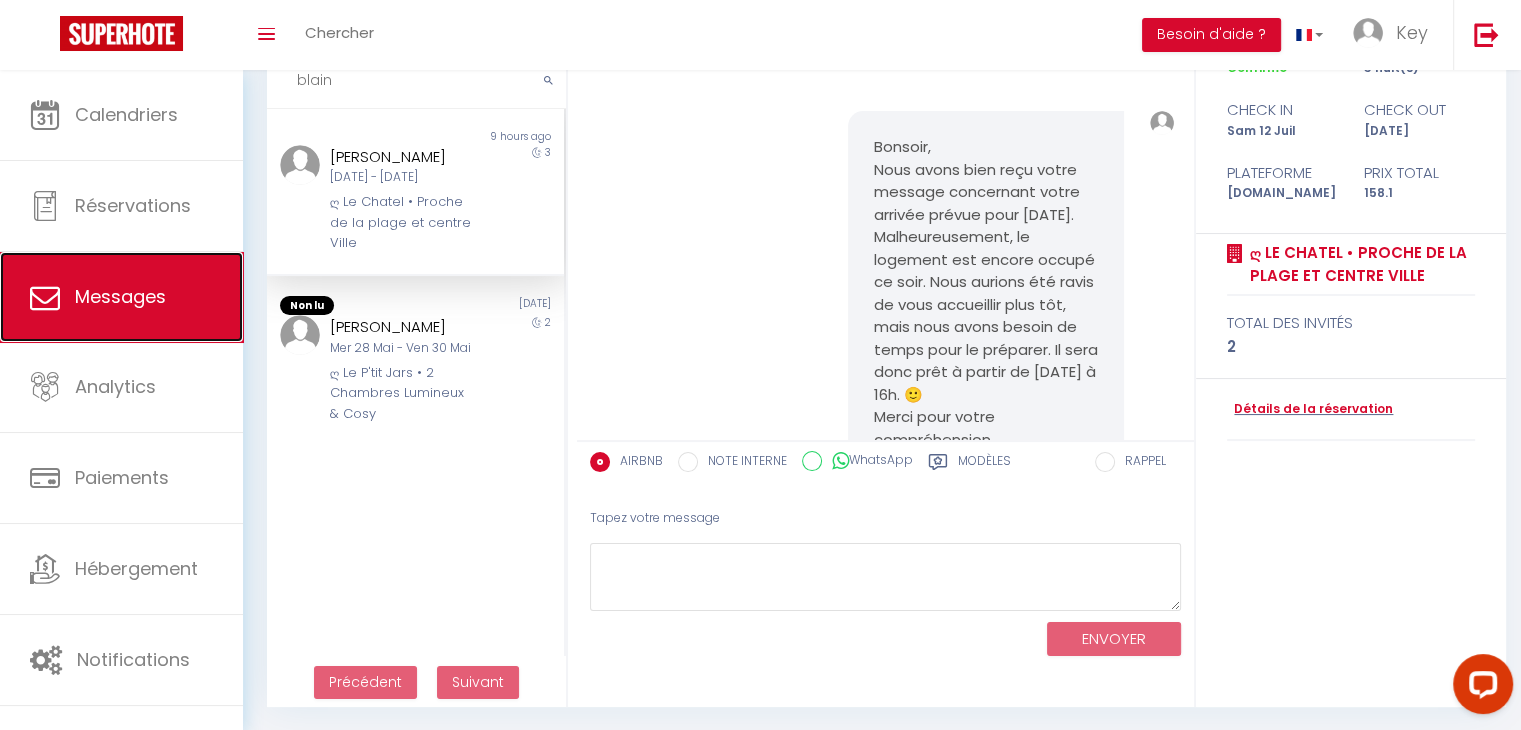 scroll, scrollTop: 735, scrollLeft: 0, axis: vertical 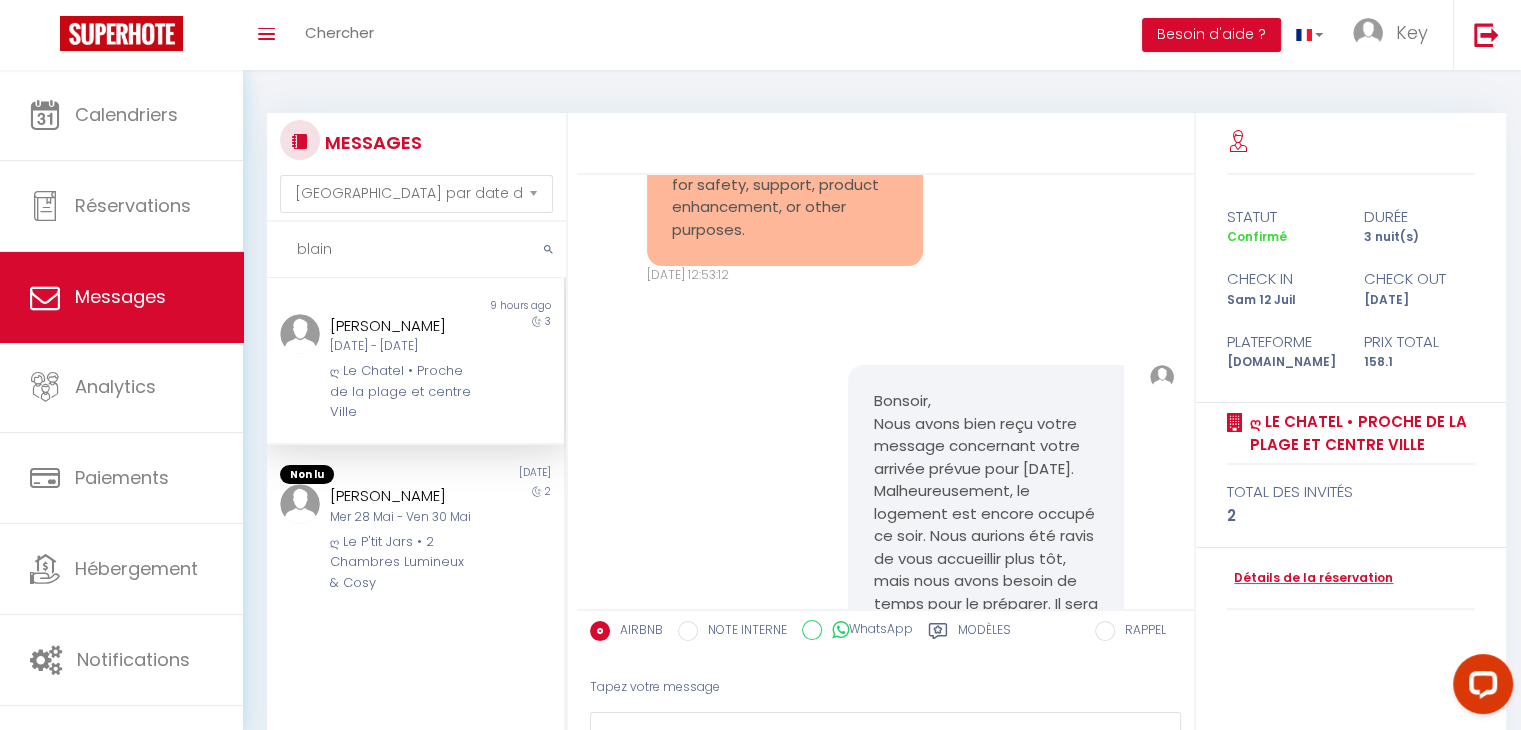 click on "blain" at bounding box center [416, 250] 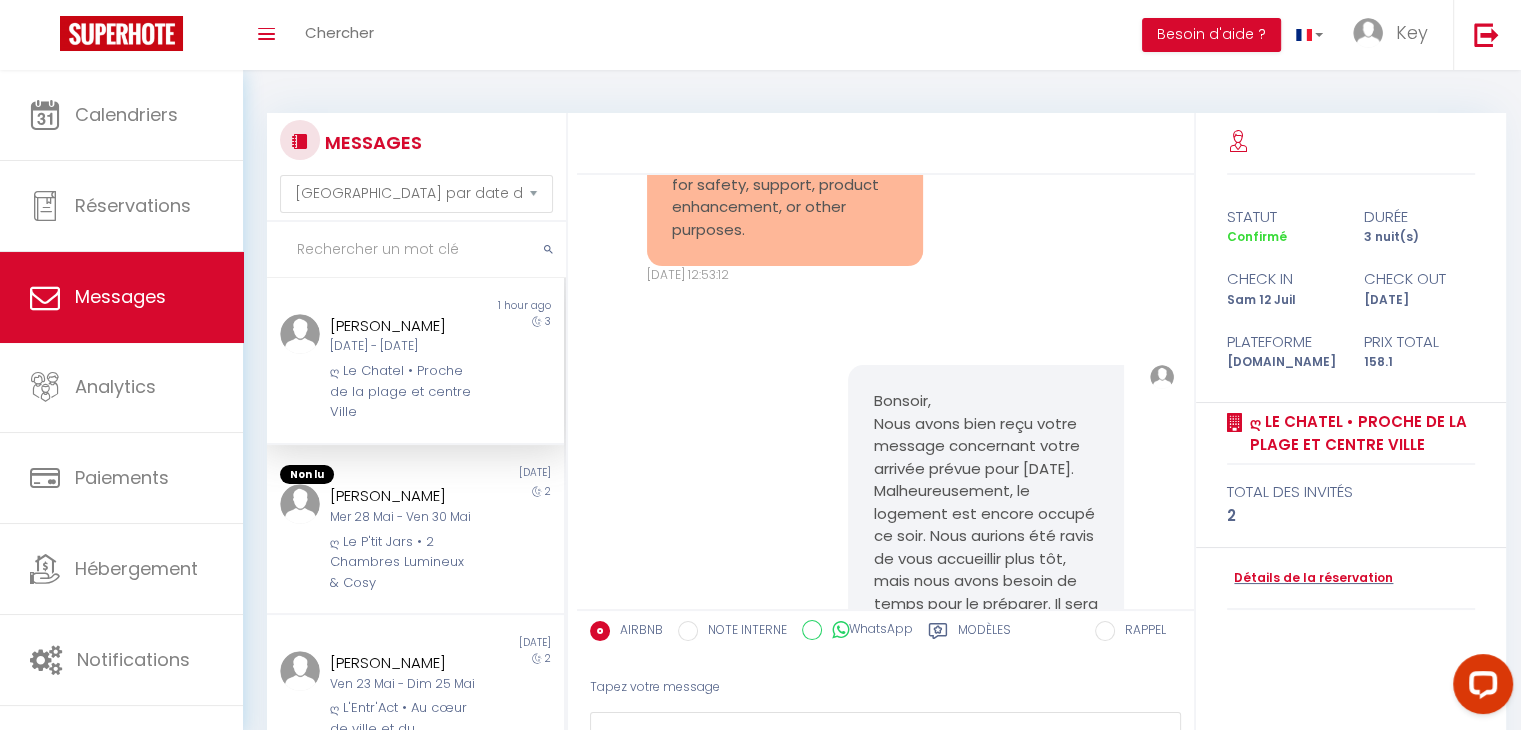 scroll, scrollTop: 935, scrollLeft: 0, axis: vertical 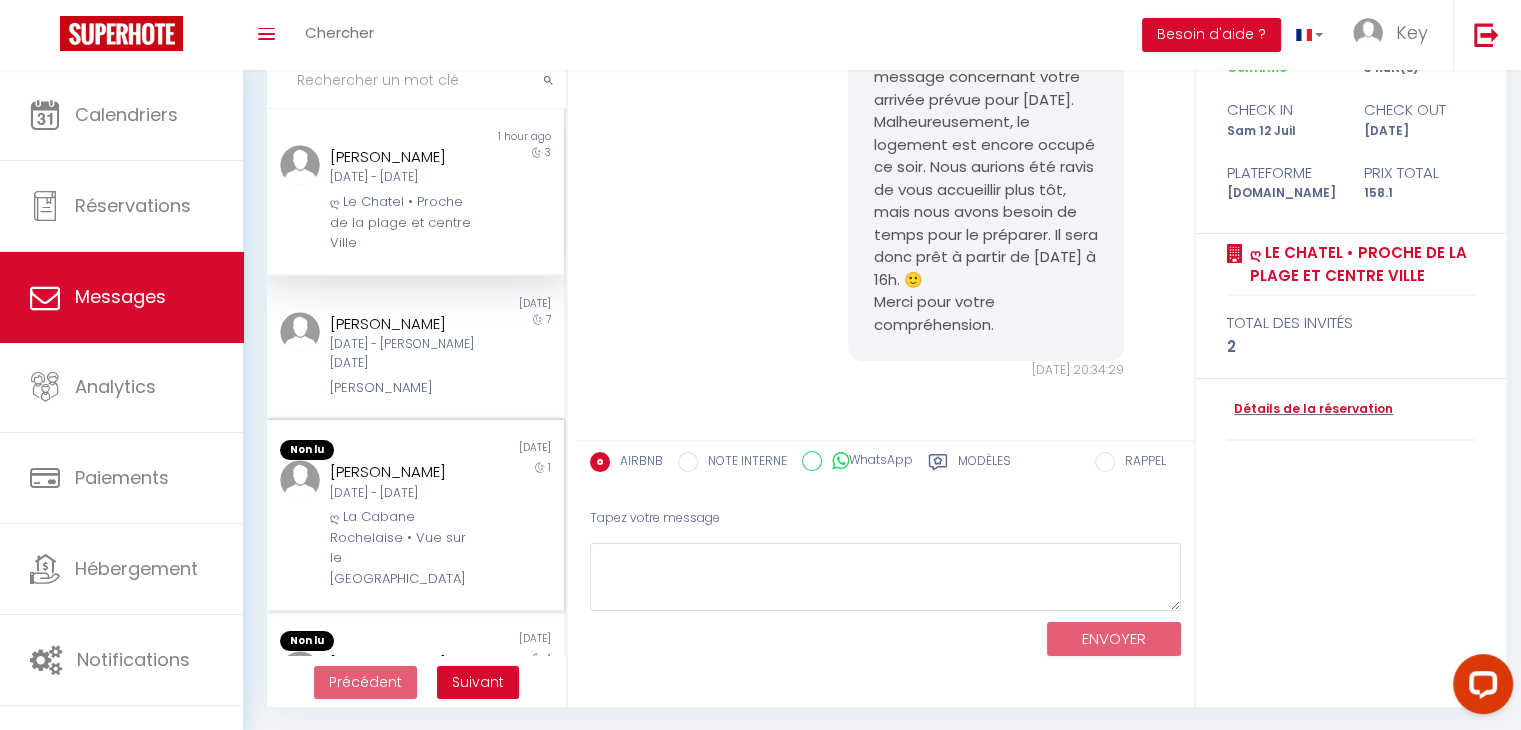 click on "[PERSON_NAME]" at bounding box center [403, 472] 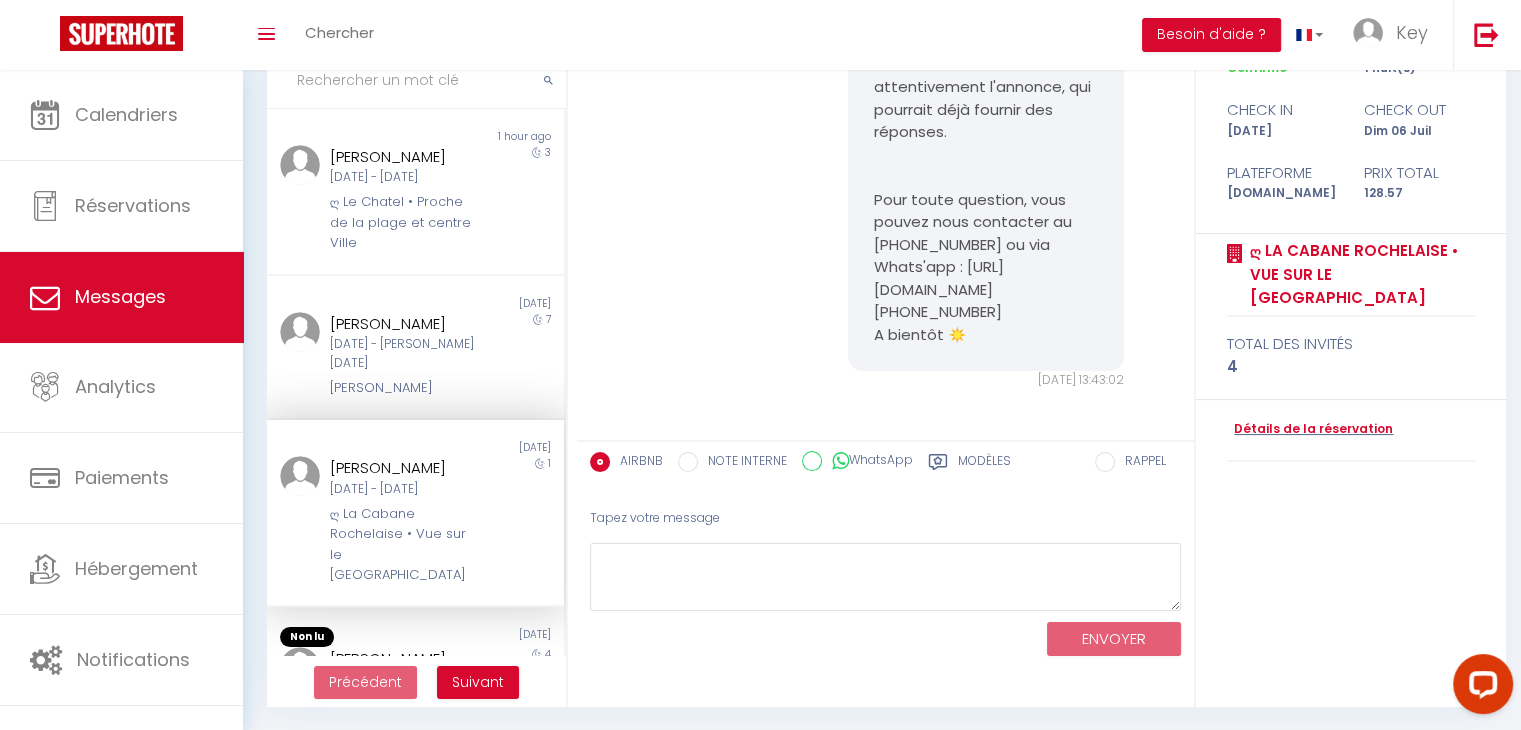 scroll, scrollTop: 1475, scrollLeft: 0, axis: vertical 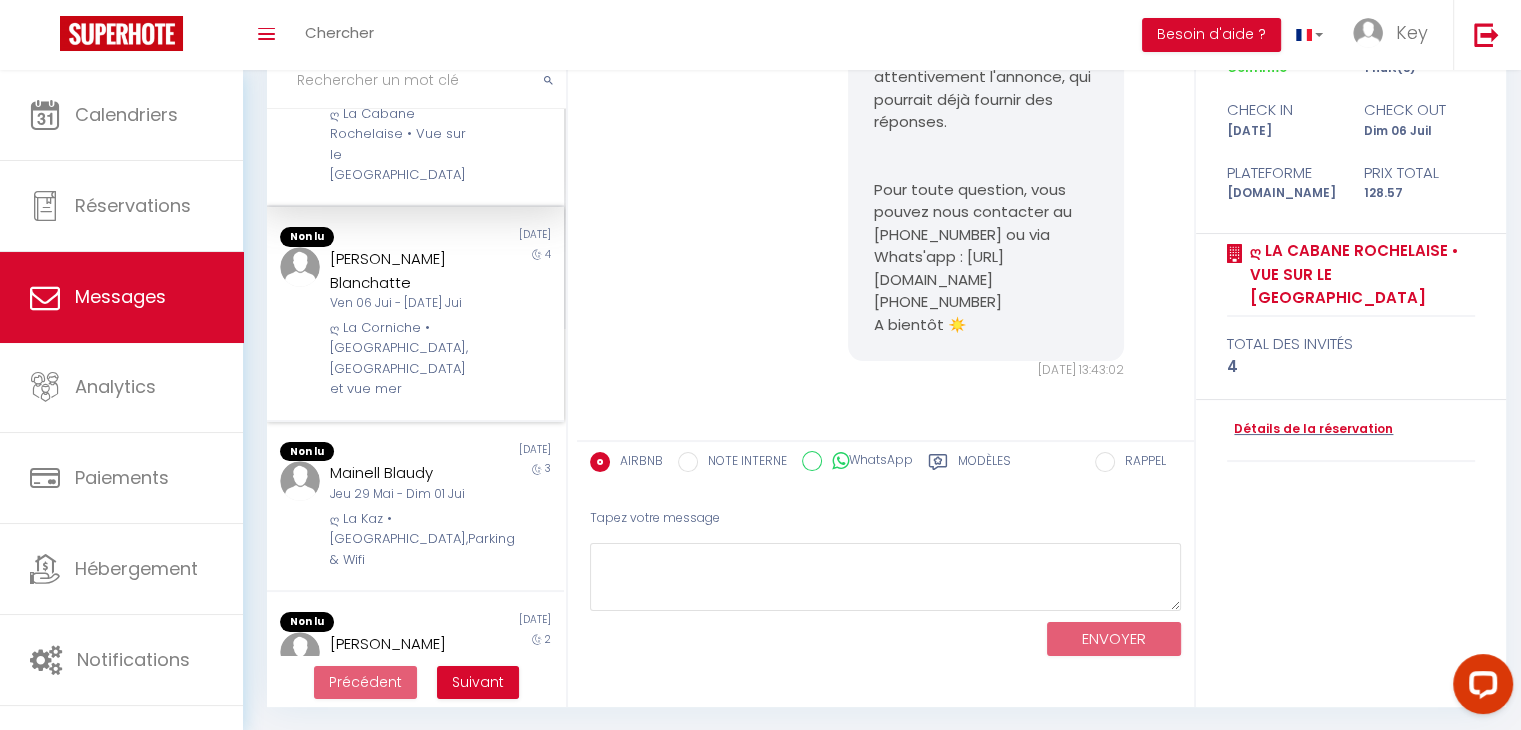 click on "ღ La Corniche • [GEOGRAPHIC_DATA], [GEOGRAPHIC_DATA] et vue mer" at bounding box center (403, 359) 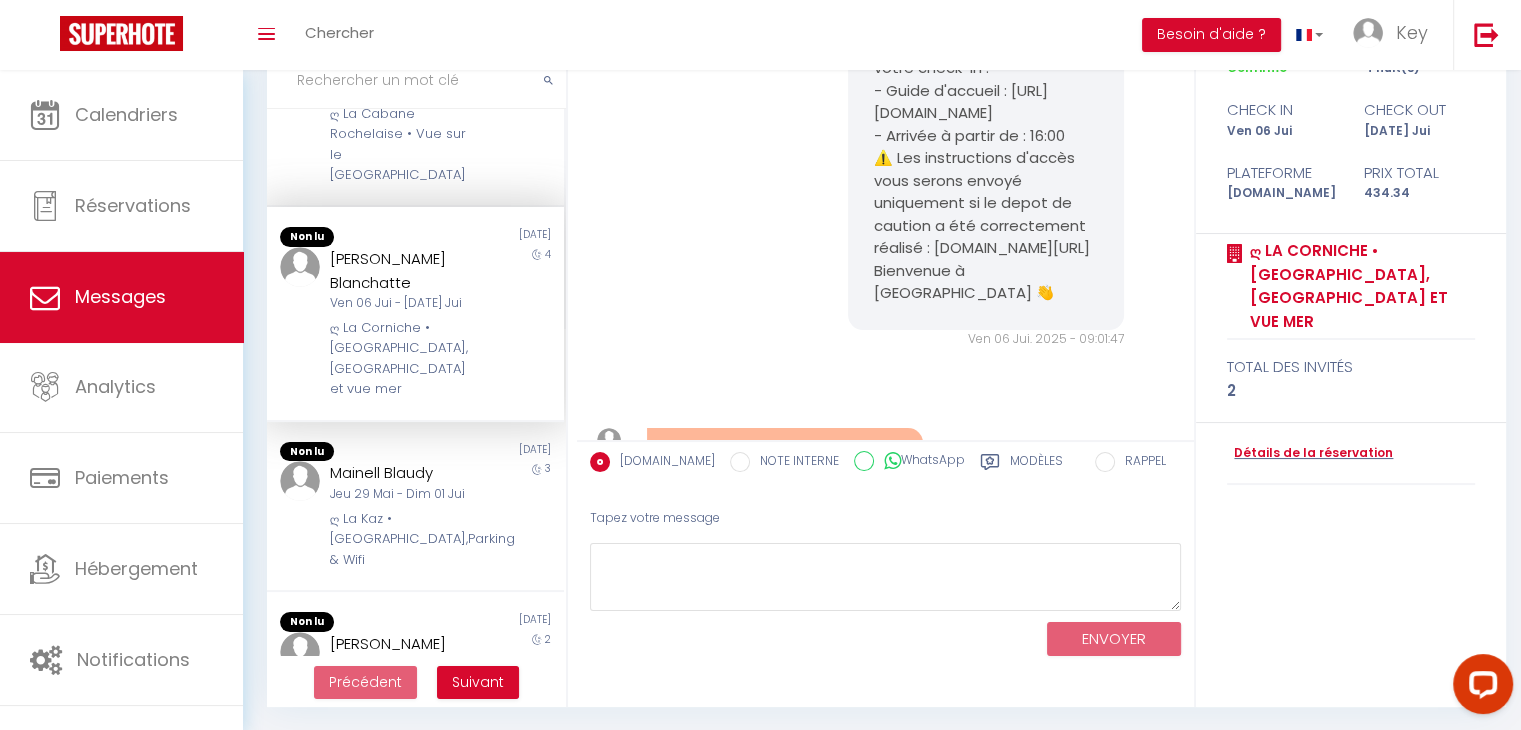 scroll, scrollTop: 15927, scrollLeft: 0, axis: vertical 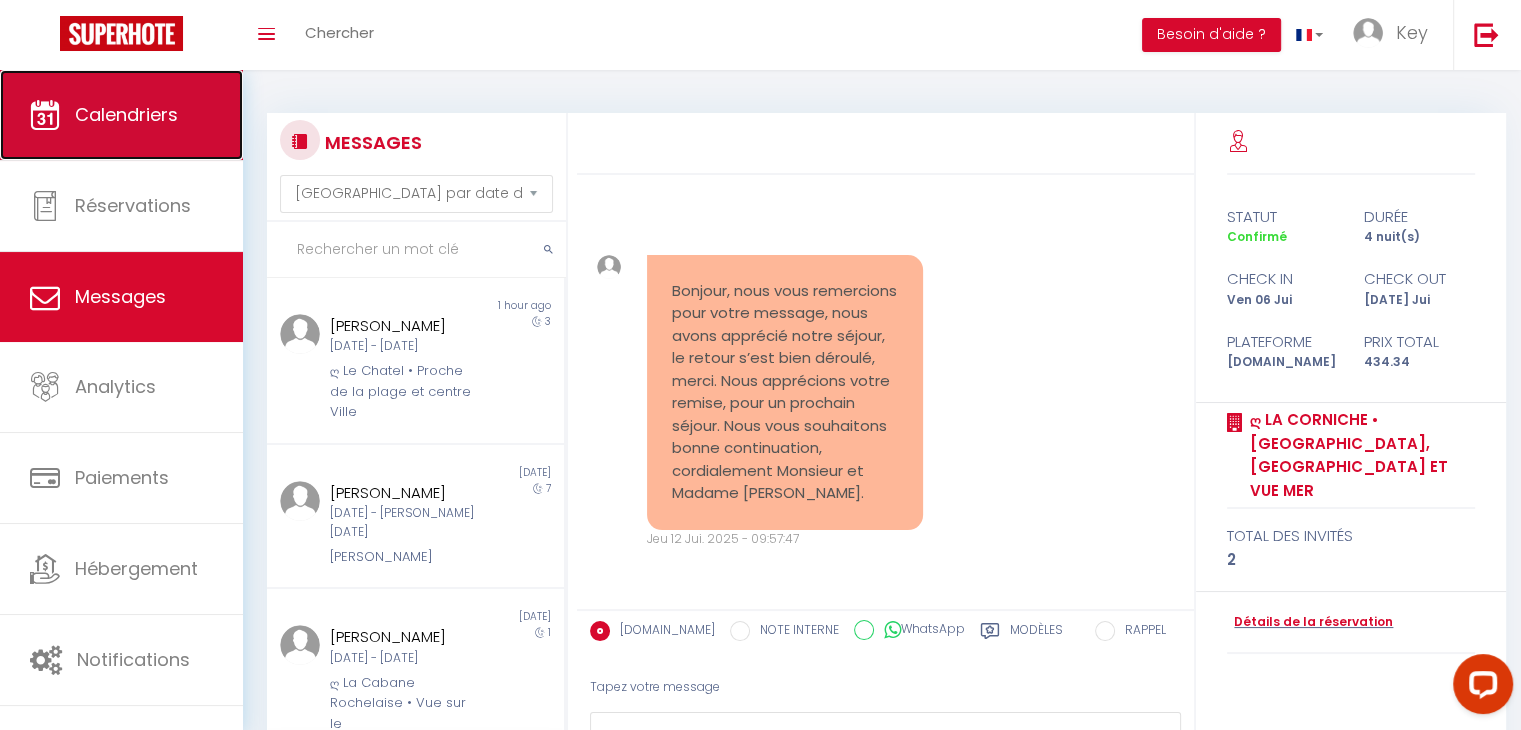 click on "Calendriers" at bounding box center [121, 115] 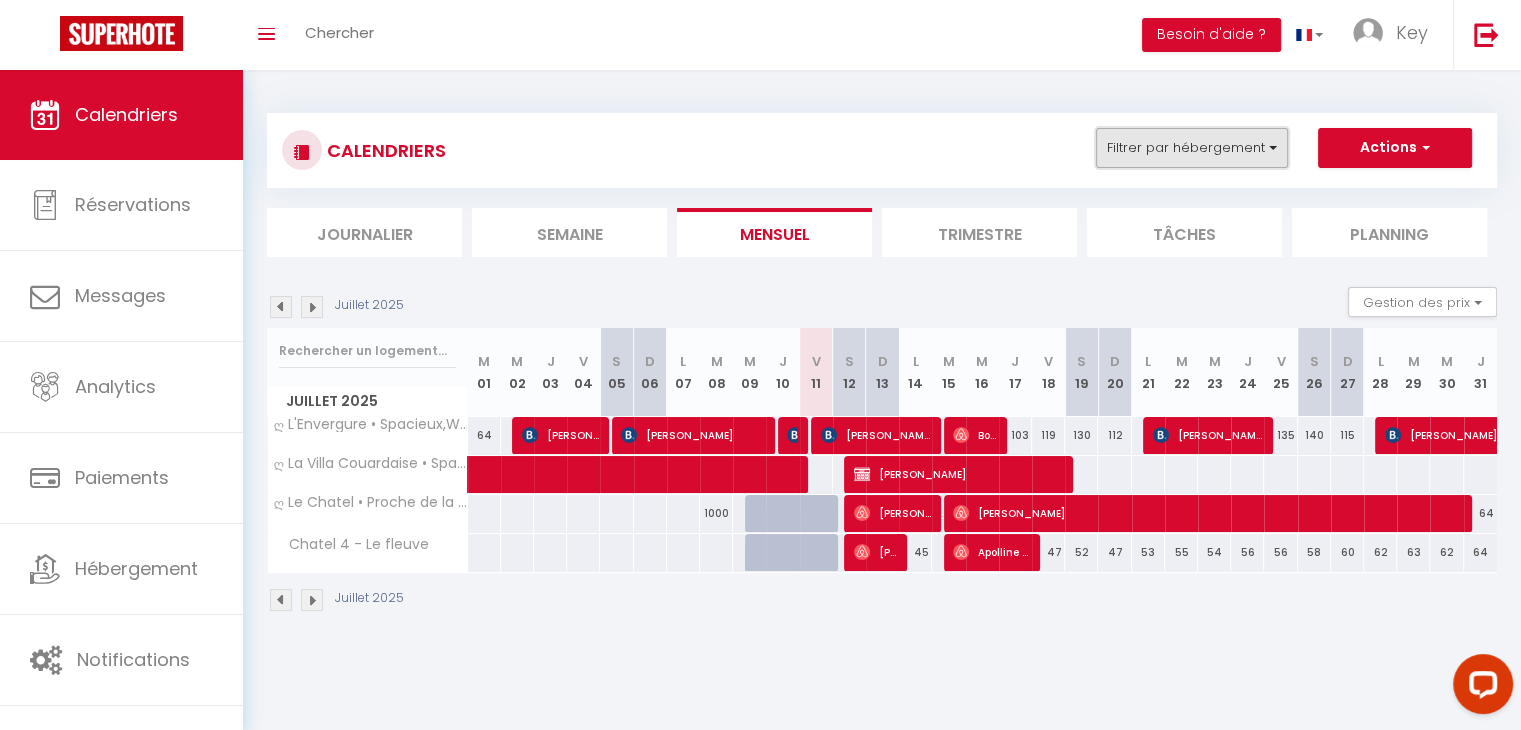 click on "Filtrer par hébergement" at bounding box center [1192, 148] 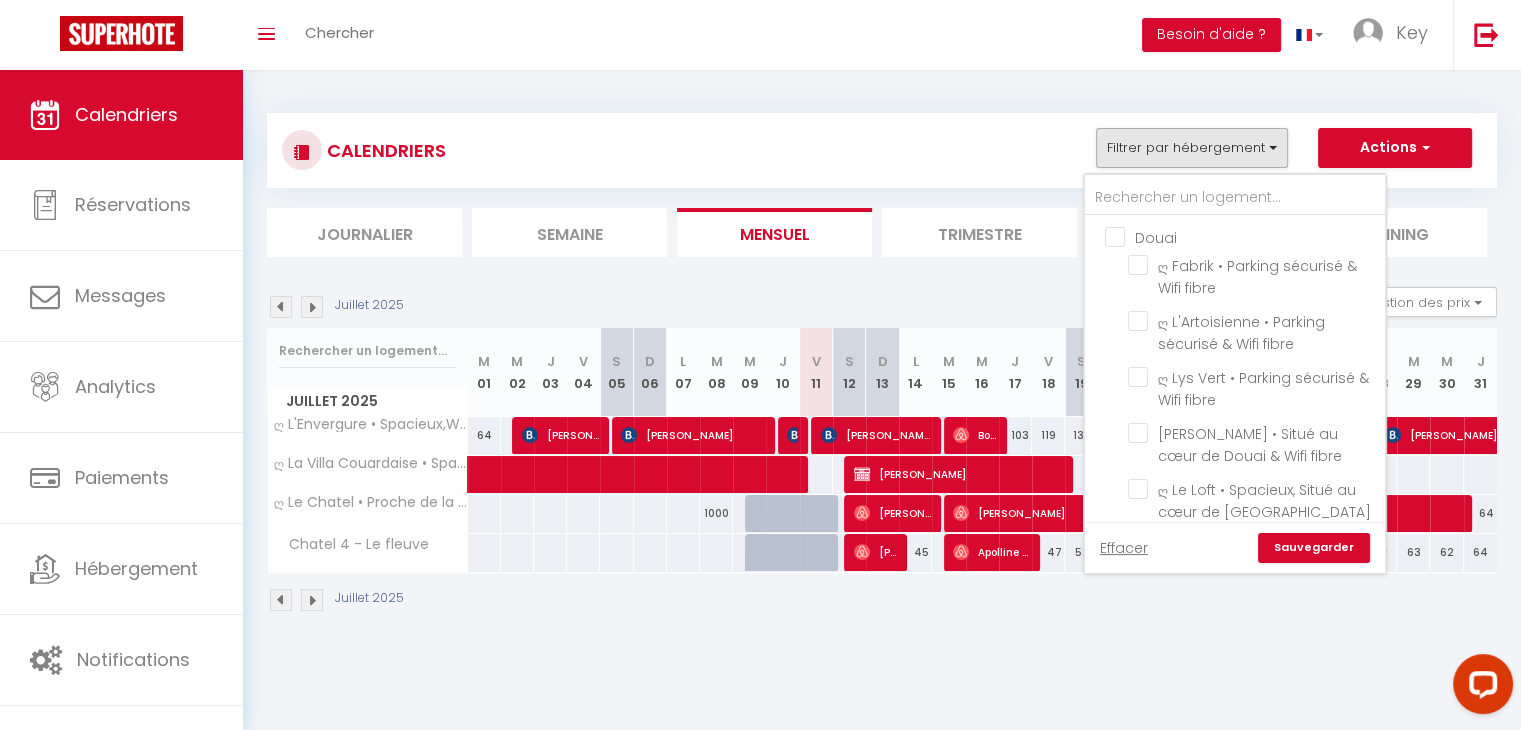 drag, startPoint x: 1110, startPoint y: 544, endPoint x: 1180, endPoint y: 142, distance: 408.049 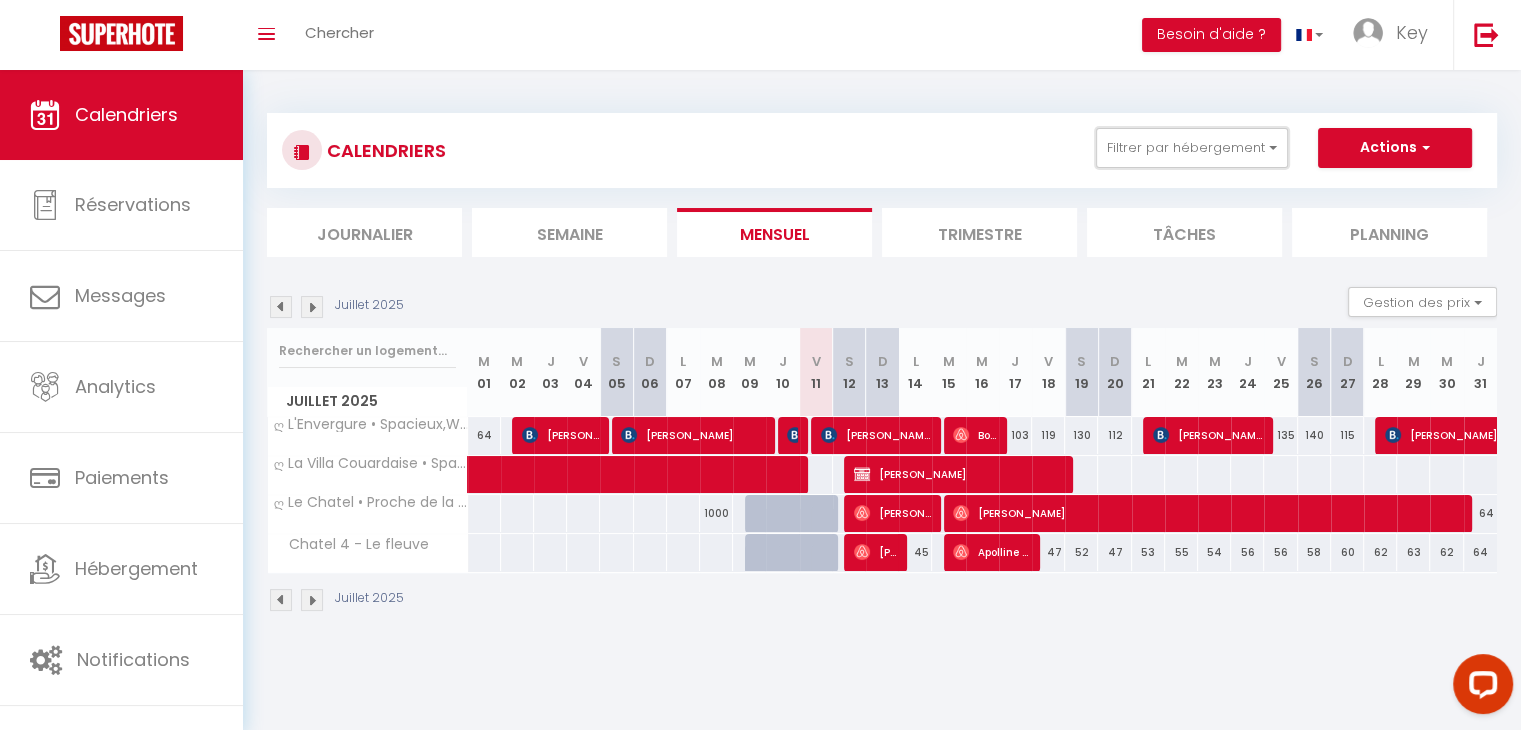 click on "Filtrer par hébergement" at bounding box center (1192, 148) 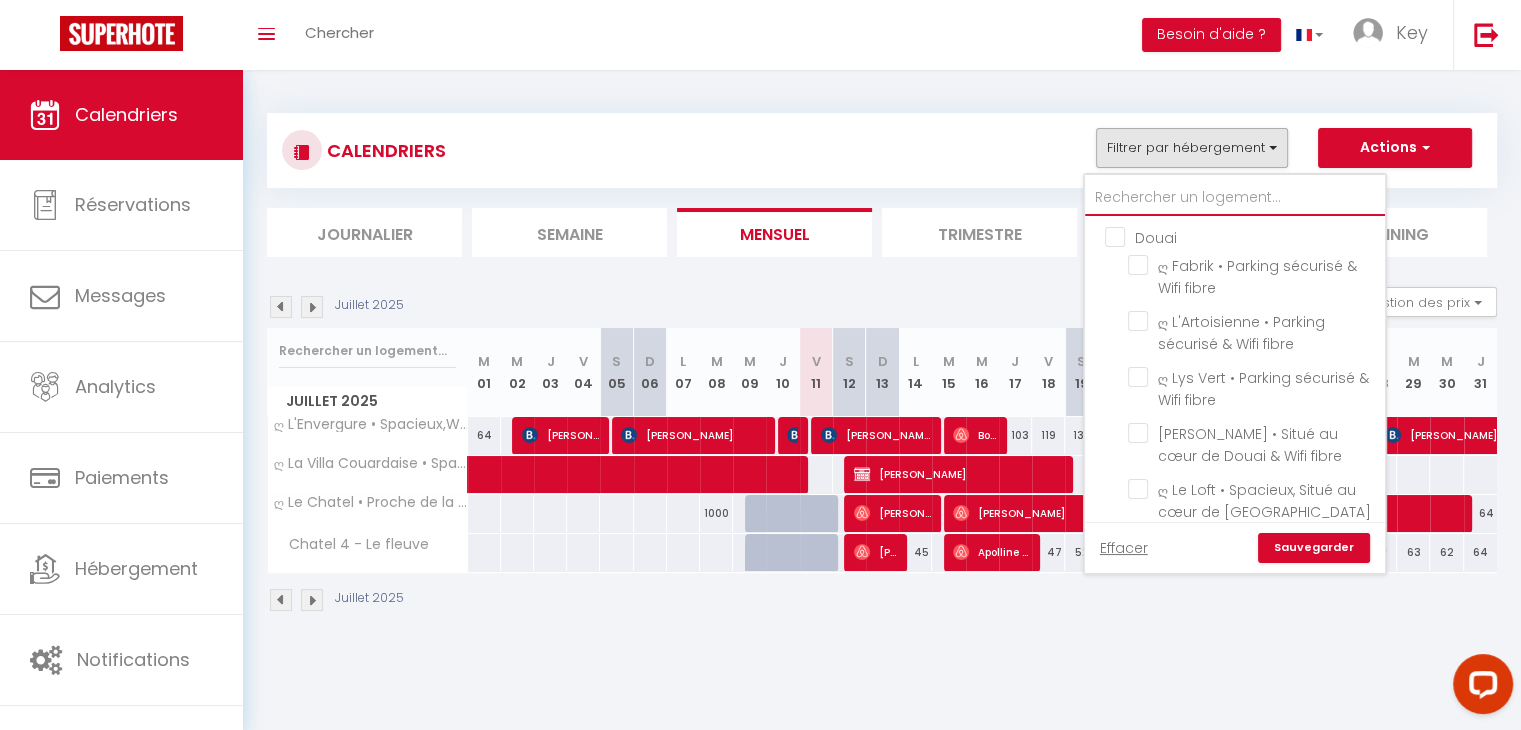click at bounding box center [1235, 198] 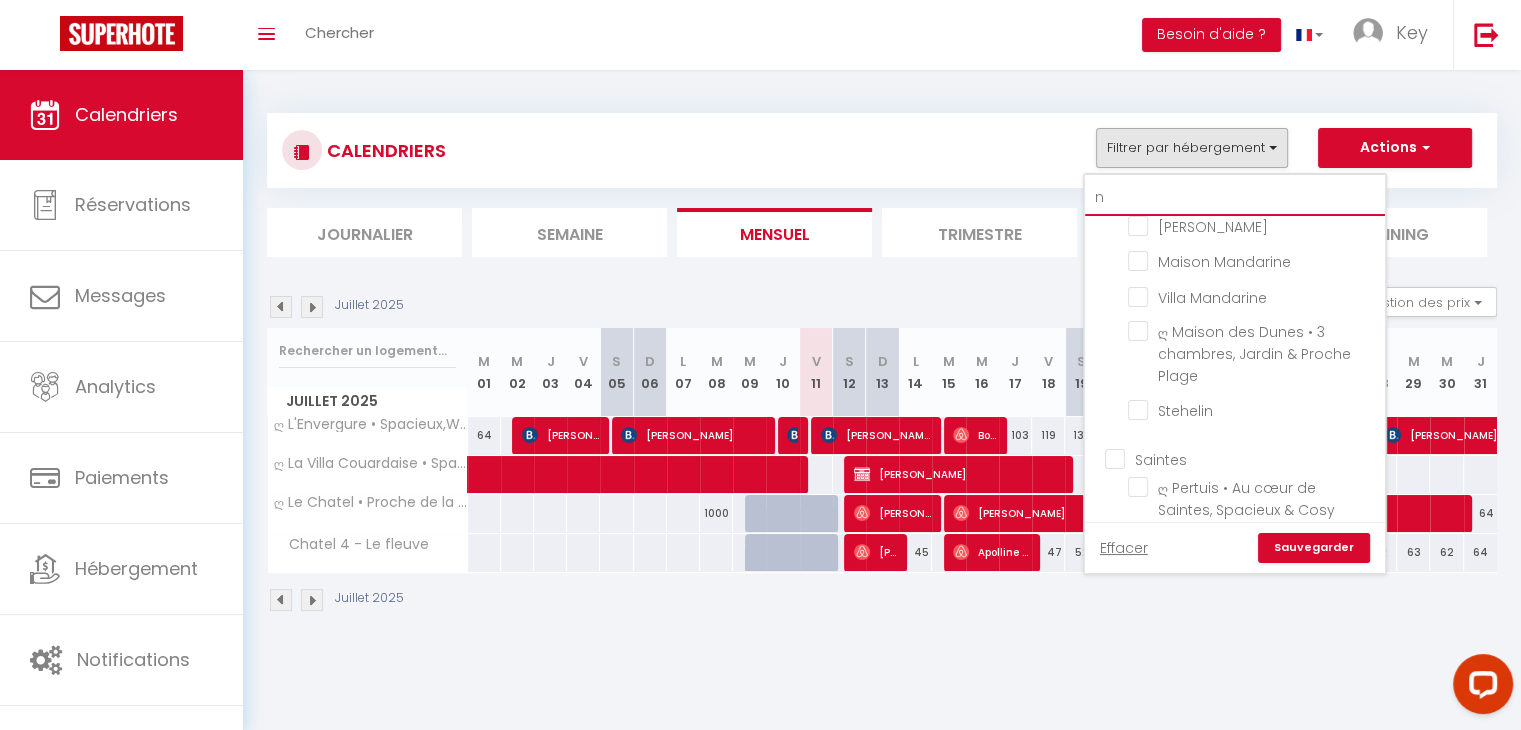 scroll, scrollTop: 4100, scrollLeft: 0, axis: vertical 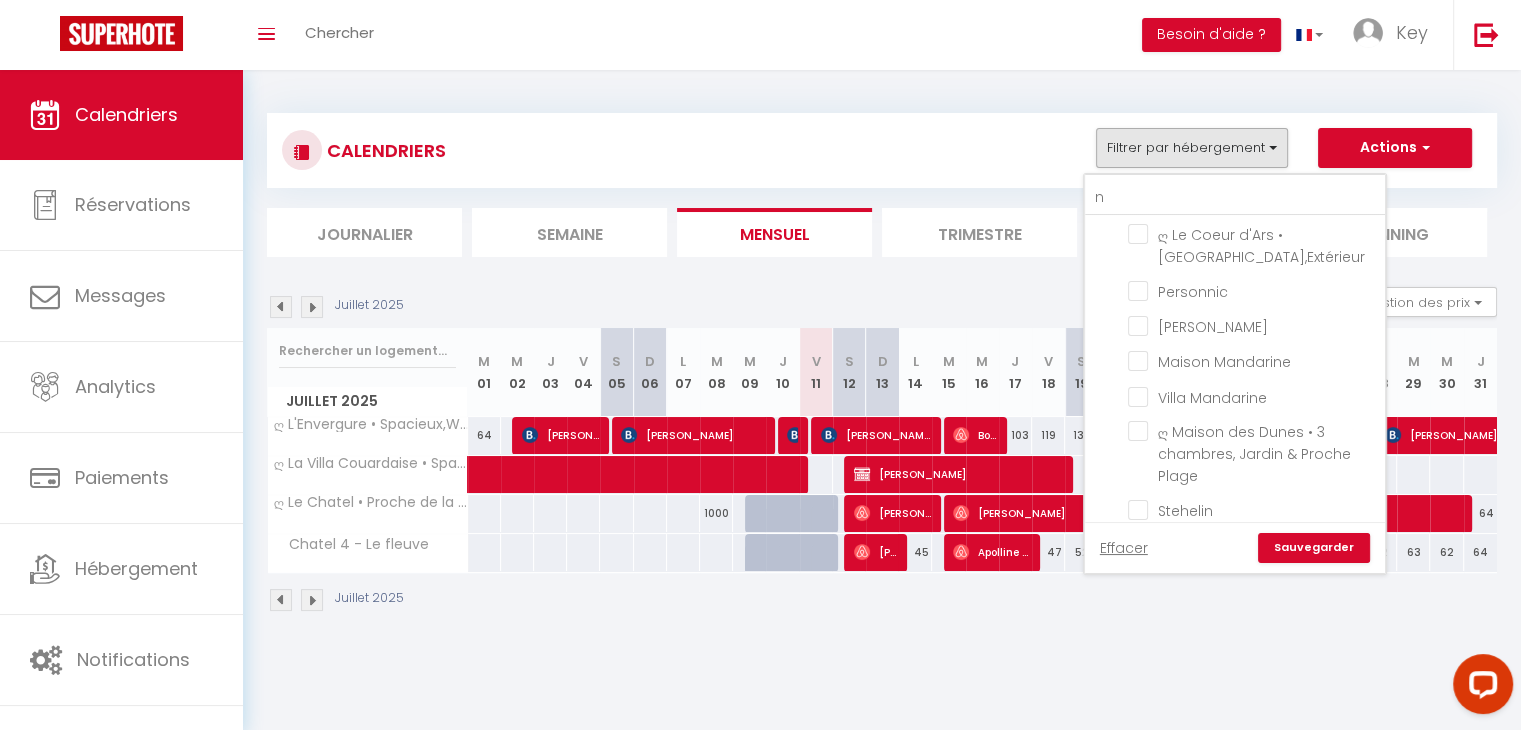click on "[GEOGRAPHIC_DATA]" at bounding box center (1255, 791) 